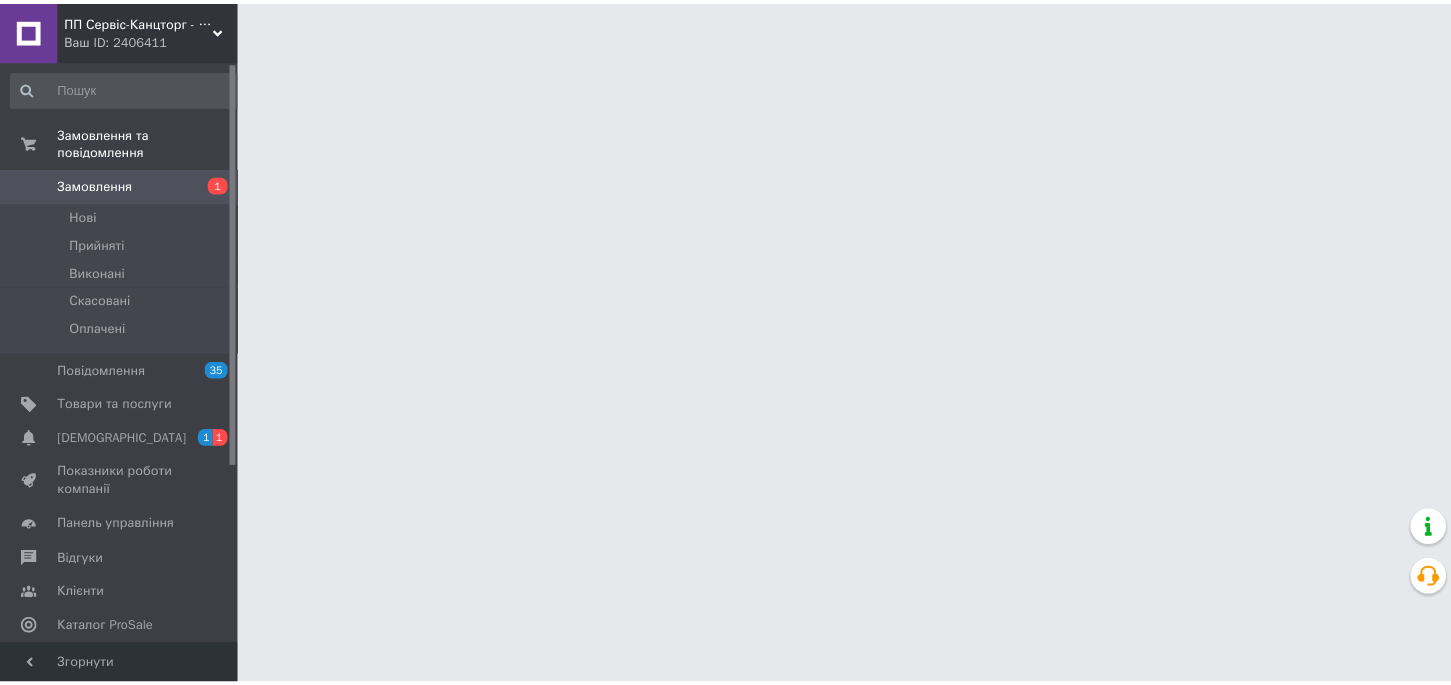 scroll, scrollTop: 0, scrollLeft: 0, axis: both 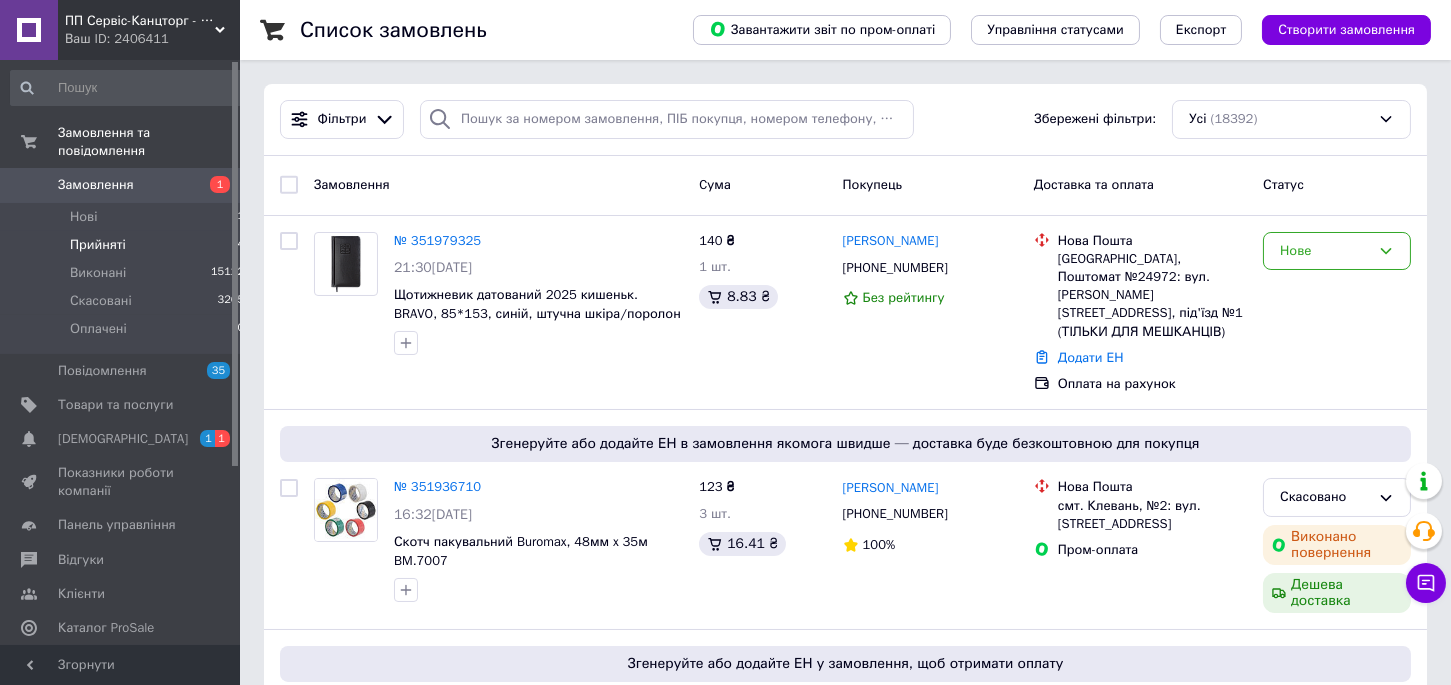 click on "Прийняті" at bounding box center (98, 245) 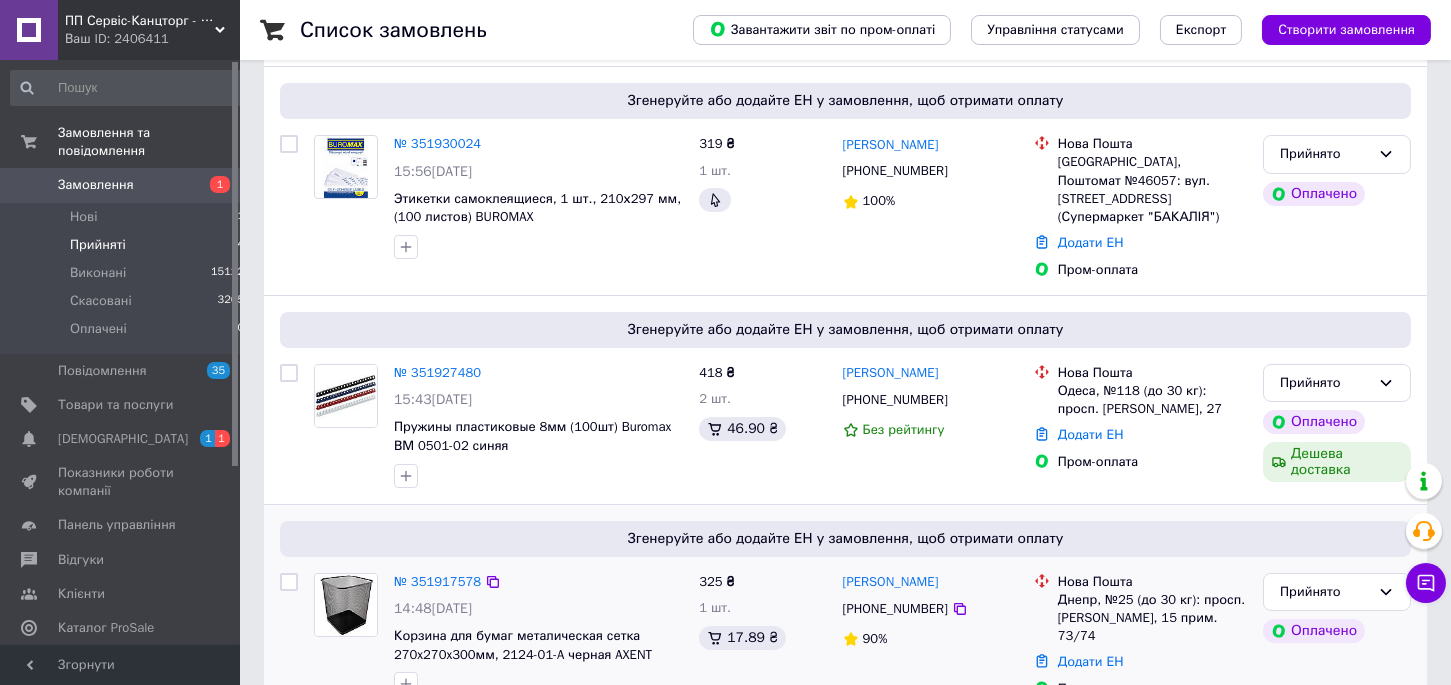 scroll, scrollTop: 110, scrollLeft: 0, axis: vertical 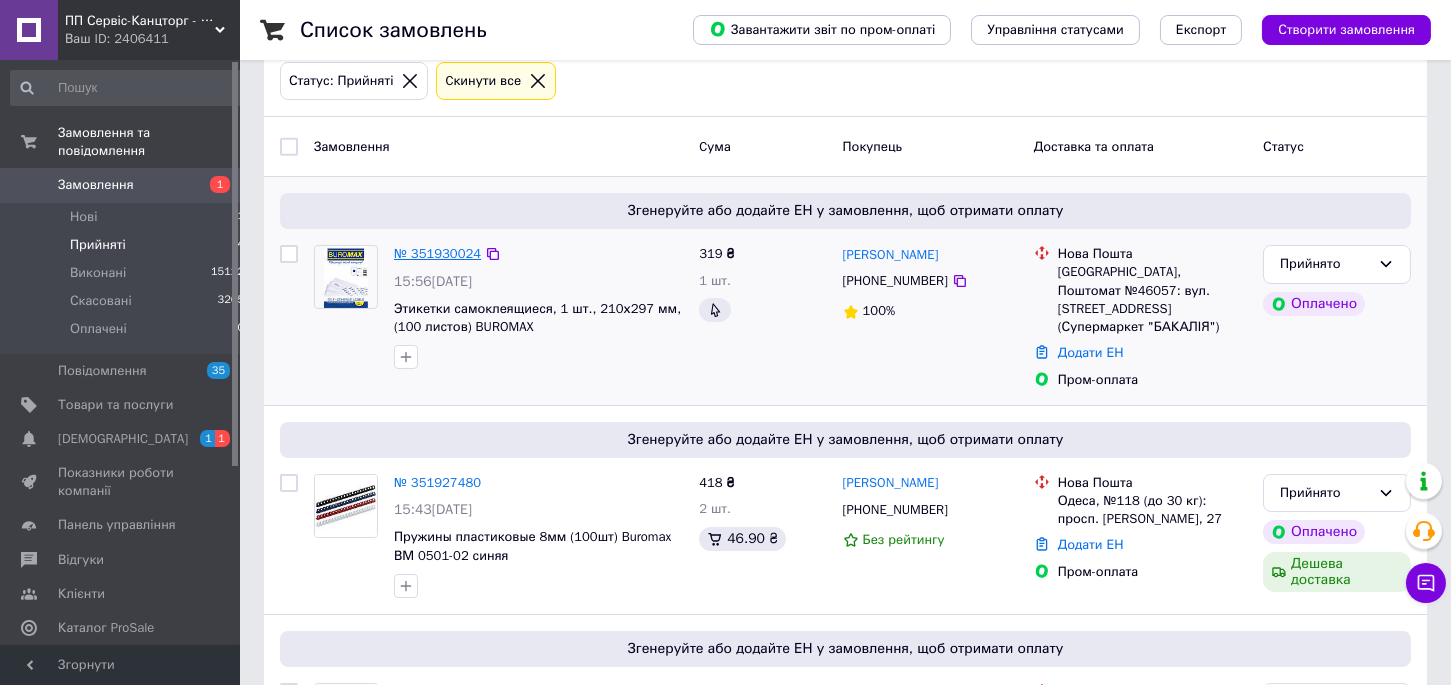 click on "№ 351930024" at bounding box center [437, 253] 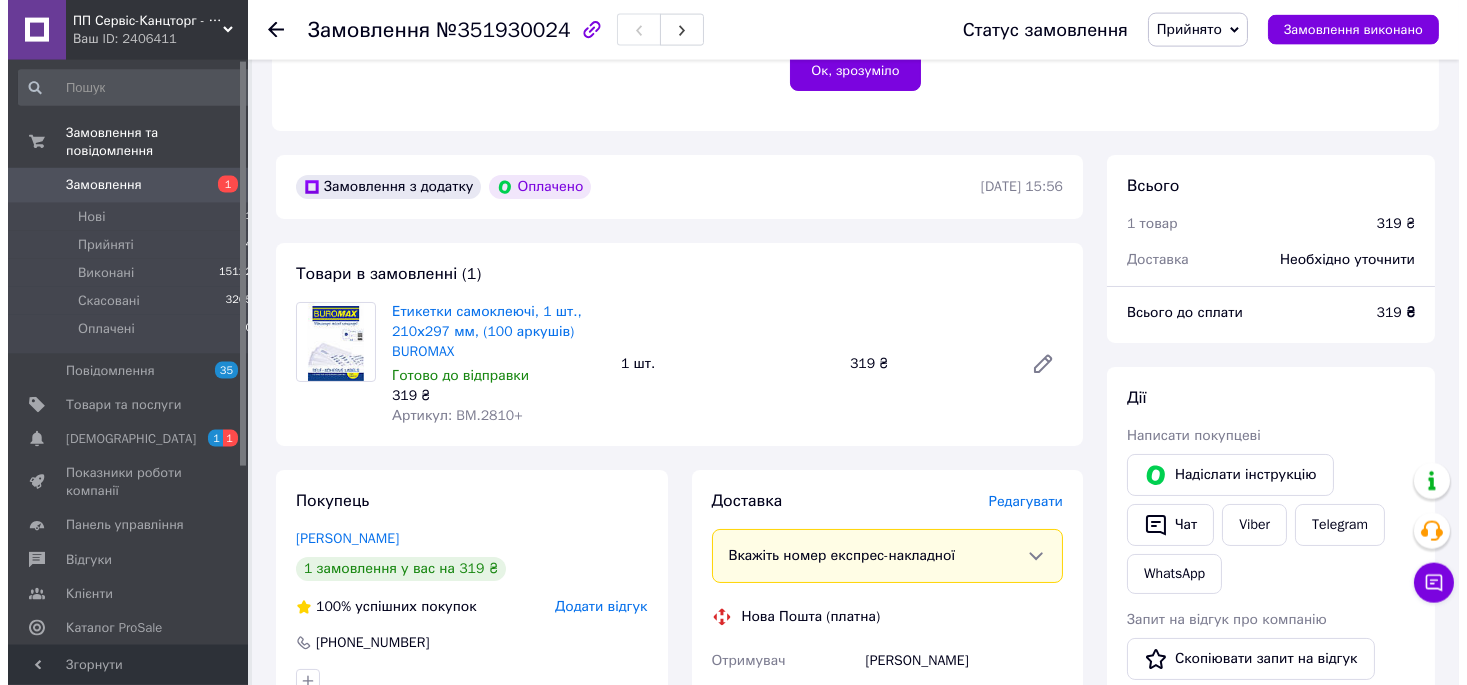 scroll, scrollTop: 550, scrollLeft: 0, axis: vertical 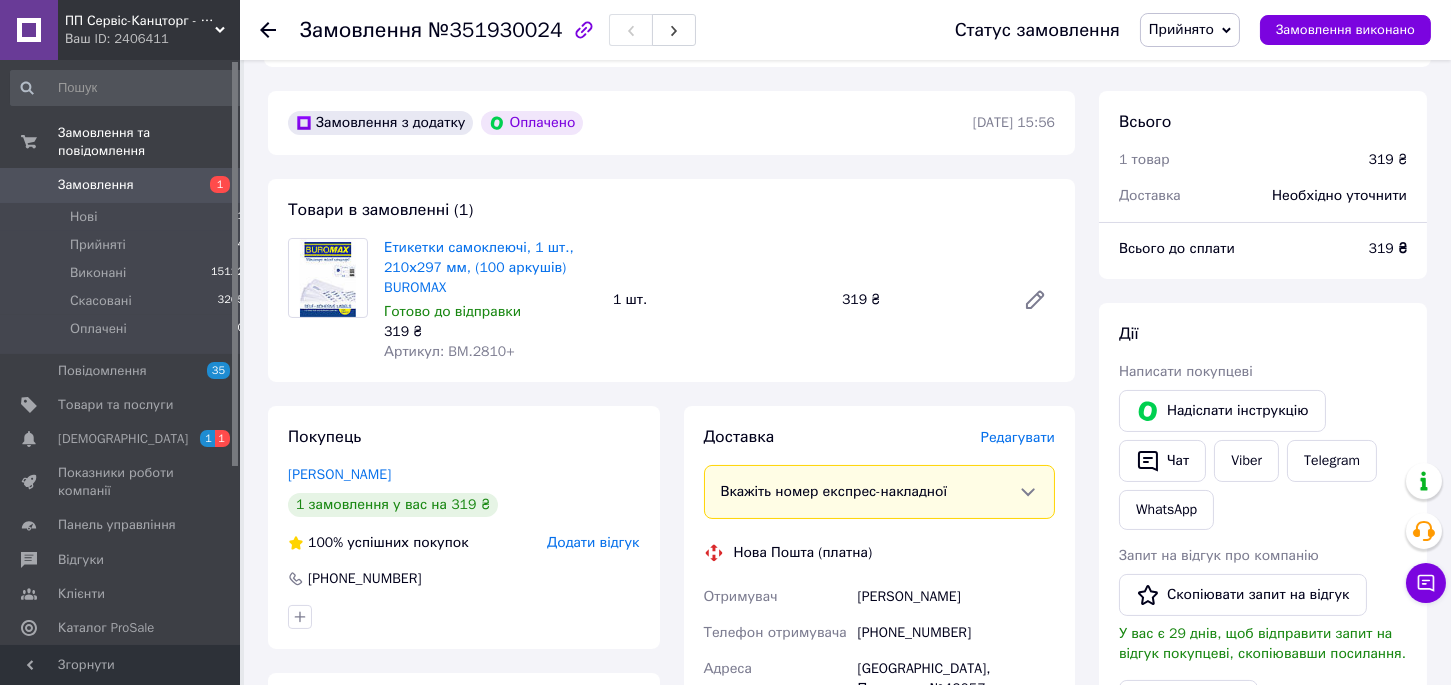 click on "Редагувати" at bounding box center [1018, 437] 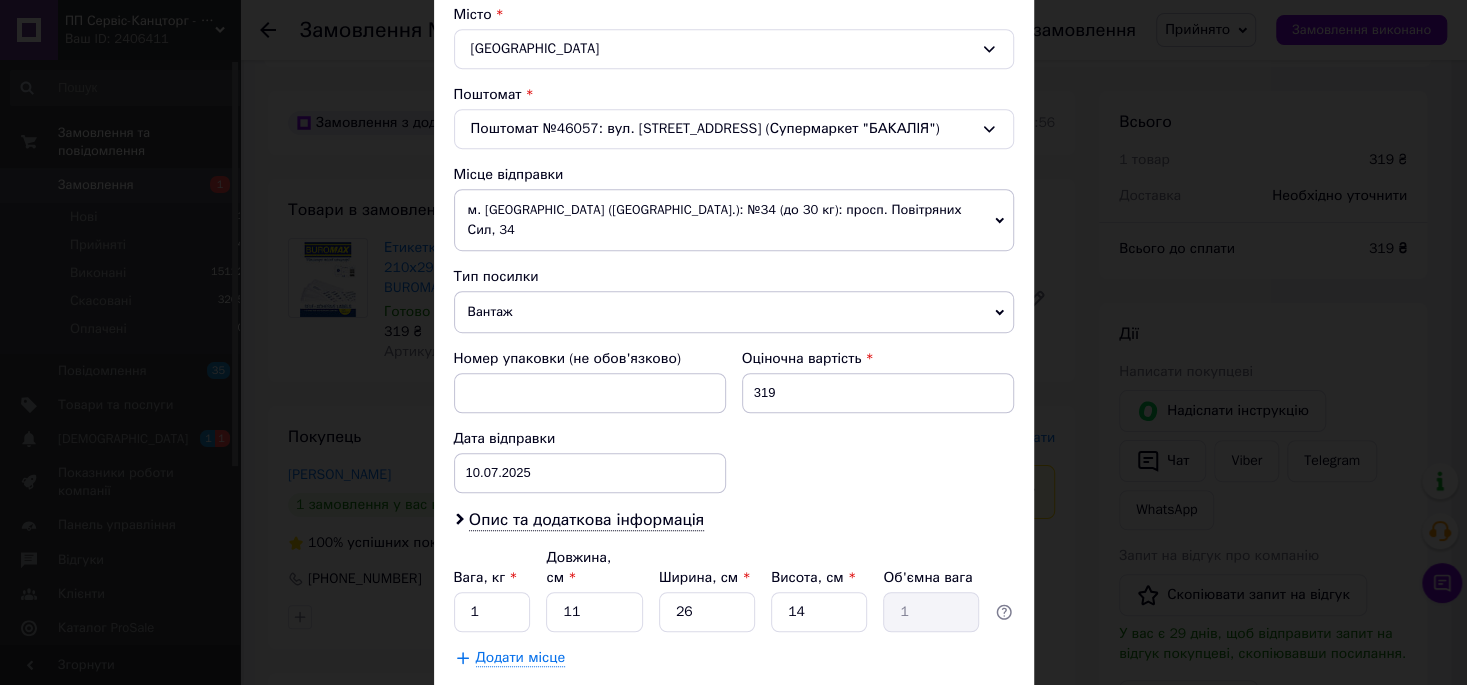 scroll, scrollTop: 641, scrollLeft: 0, axis: vertical 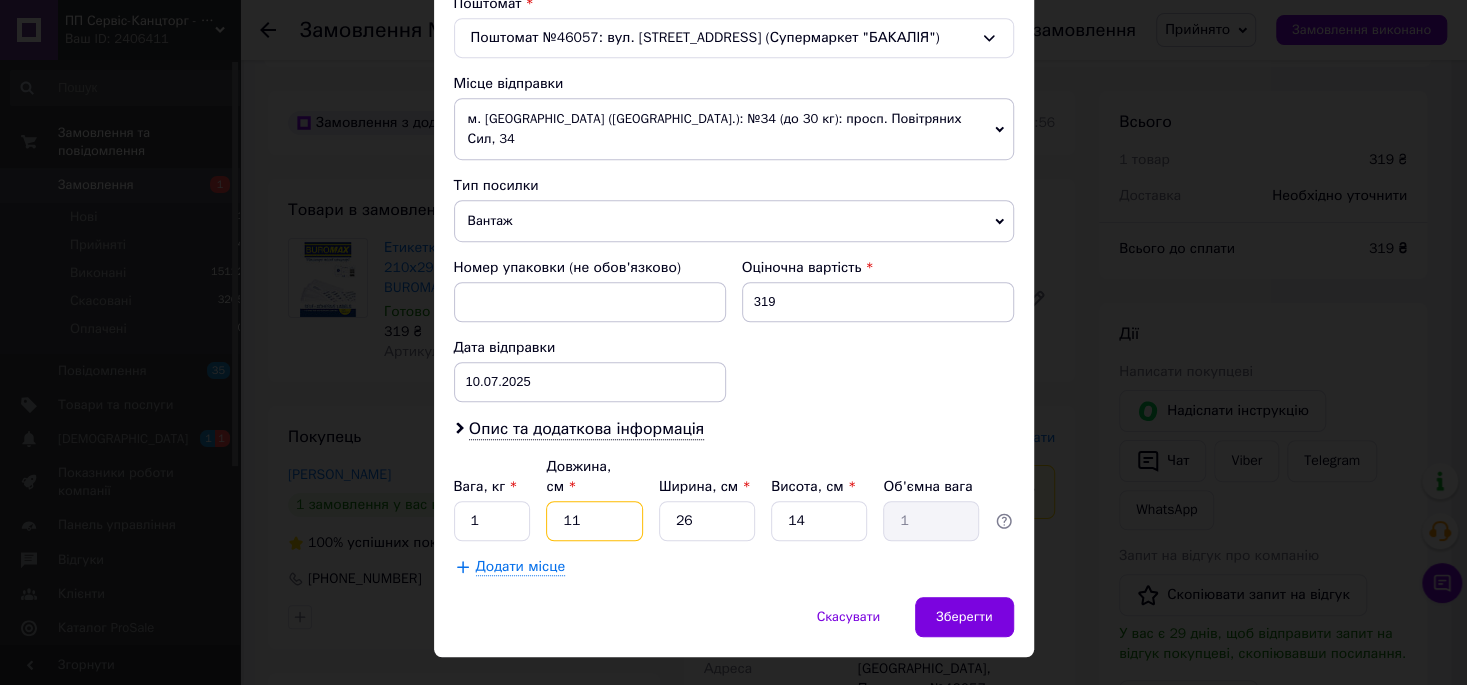 click on "11" at bounding box center (594, 521) 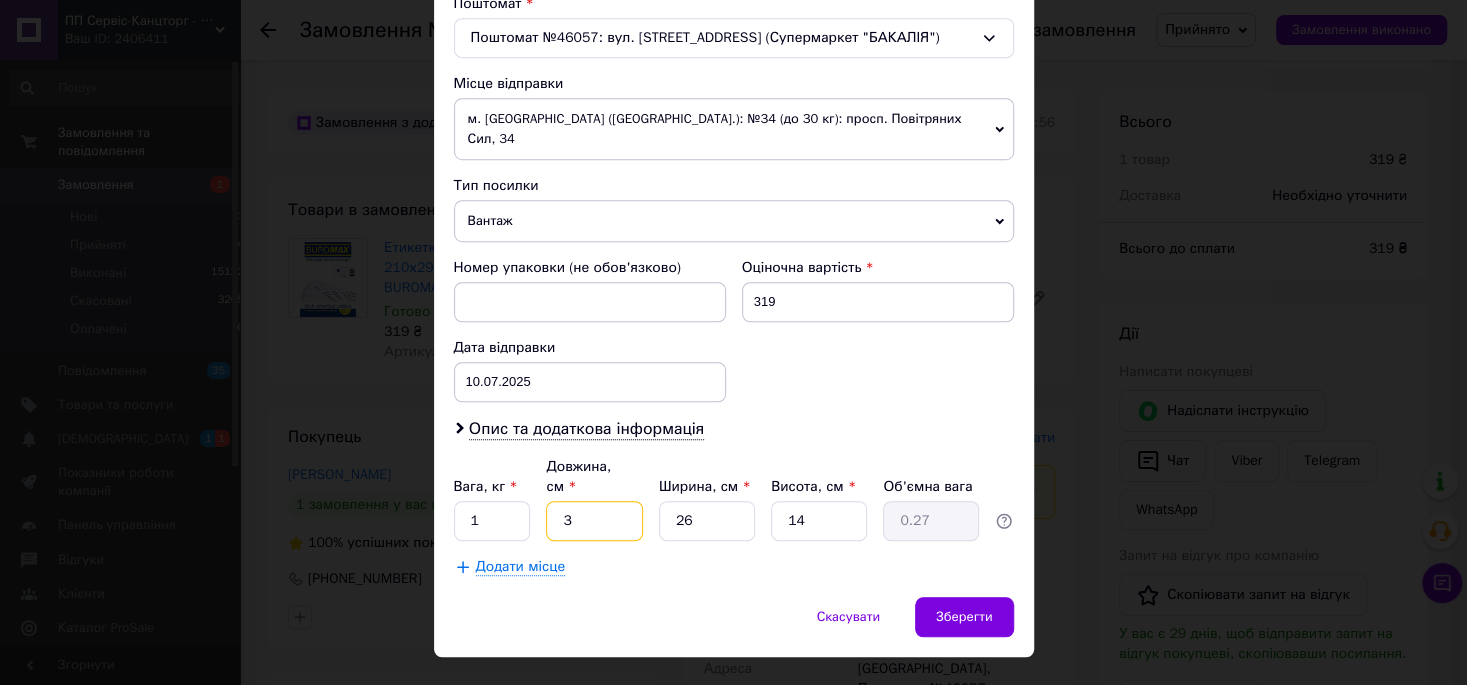 type on "32" 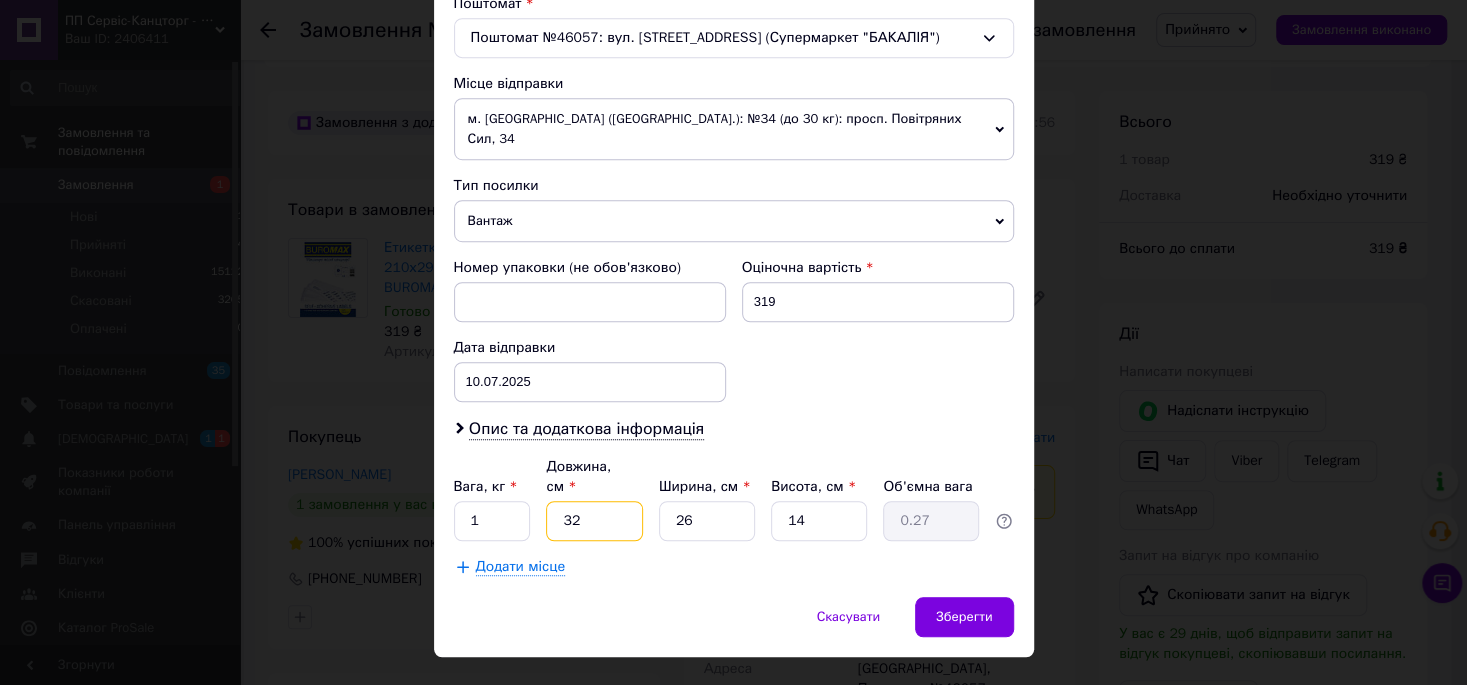 type on "2.91" 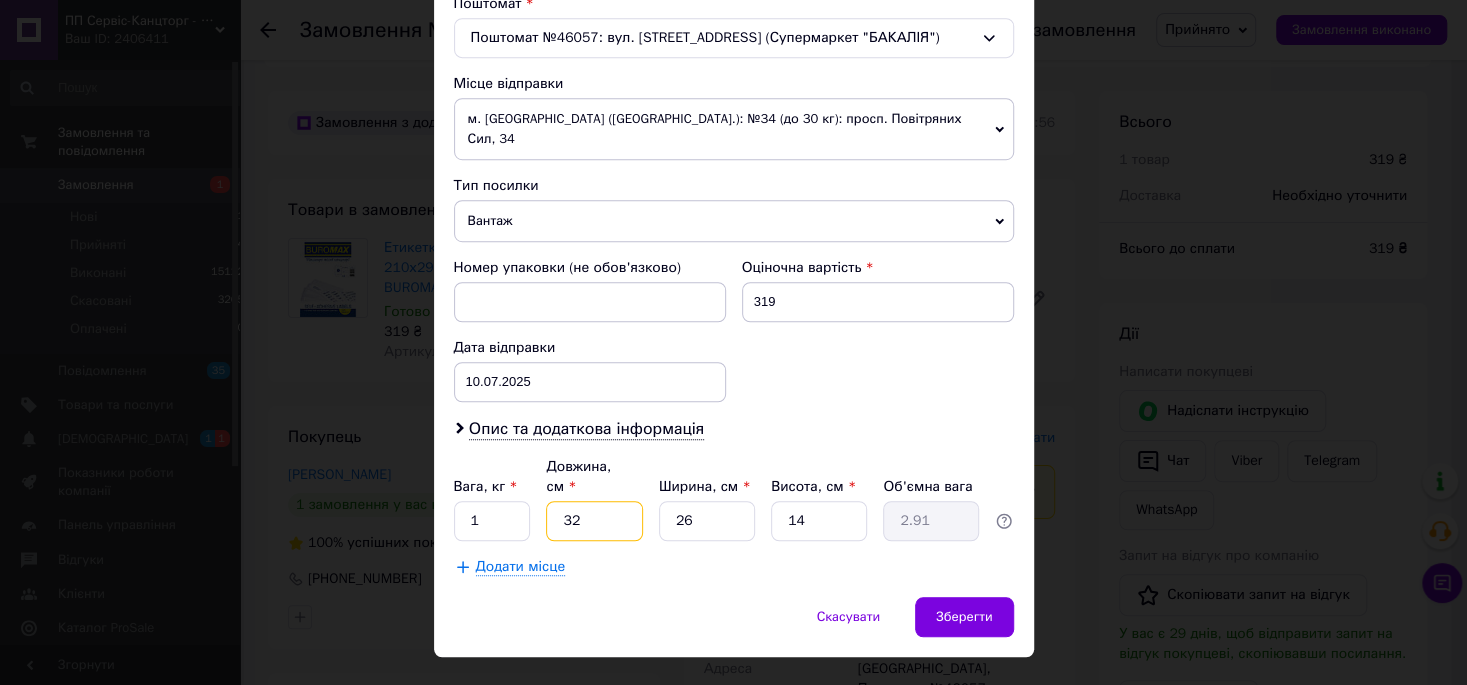 type on "32" 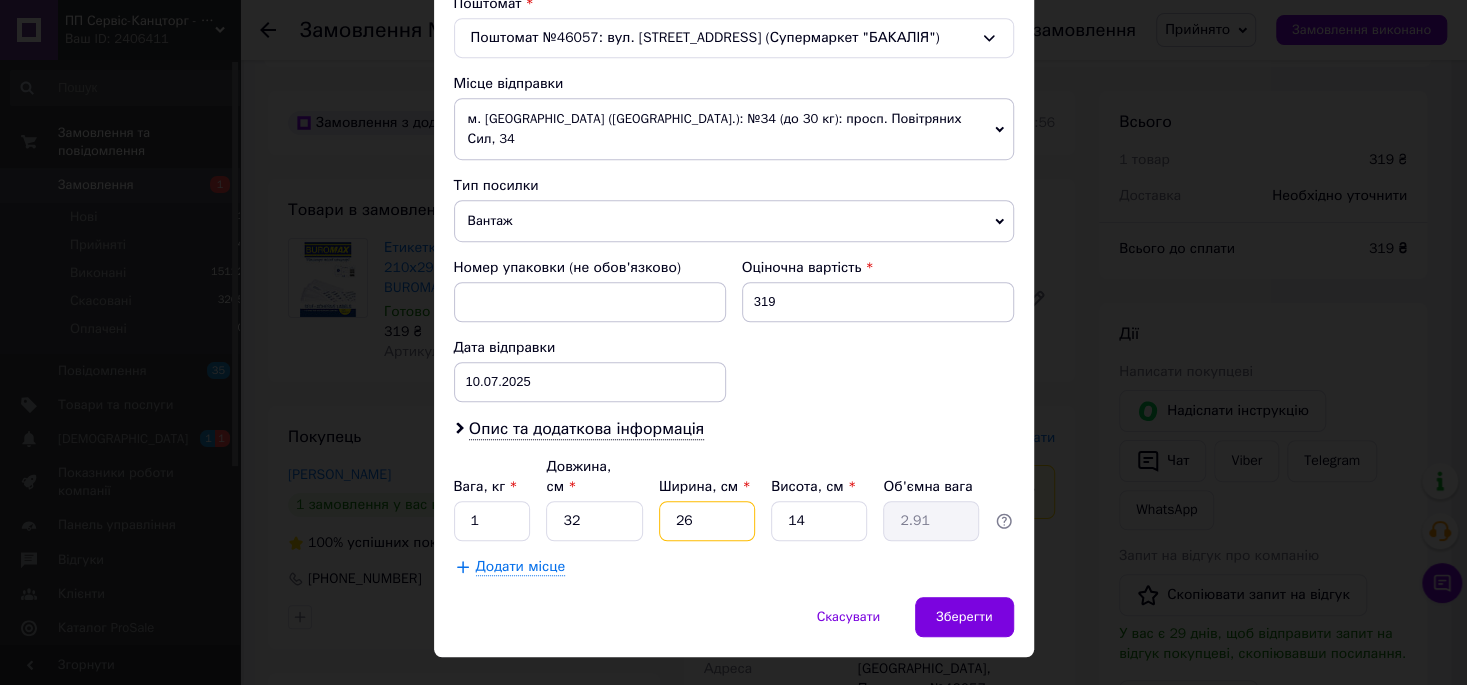 click on "26" at bounding box center (707, 521) 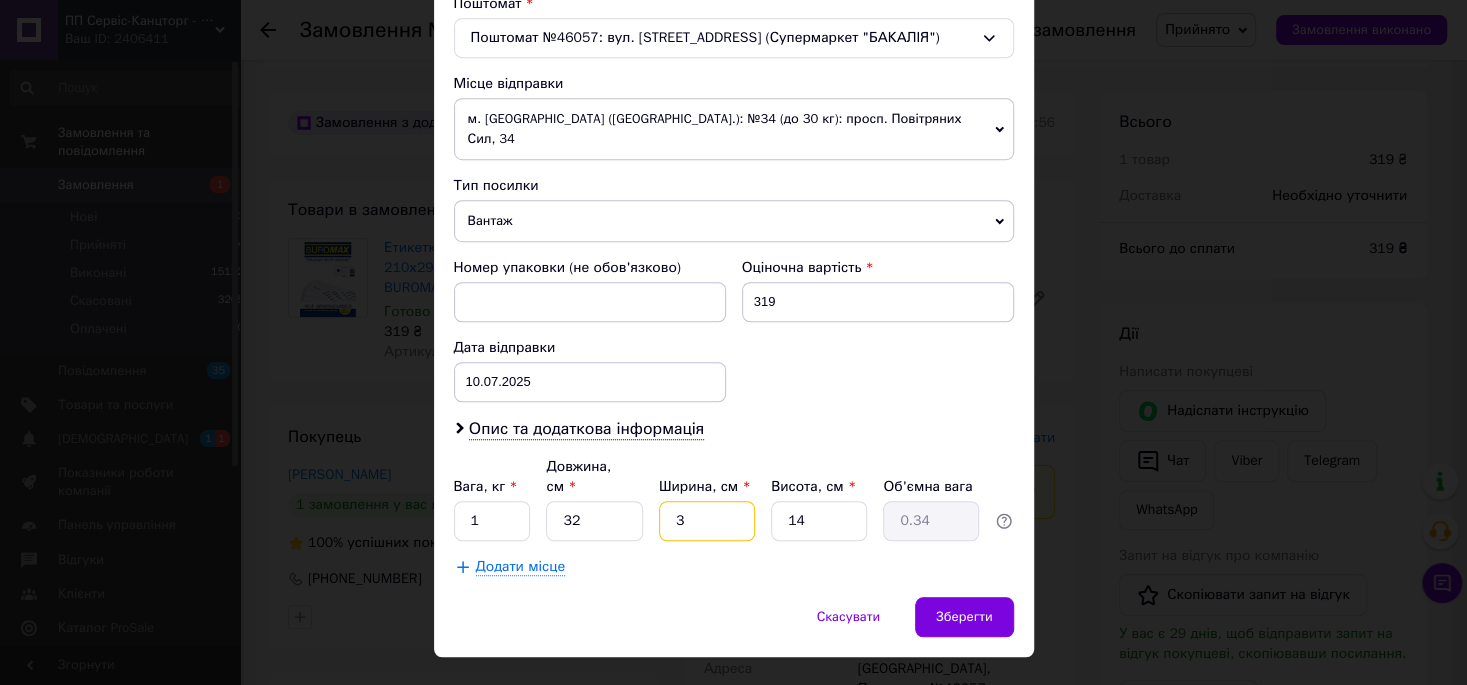type 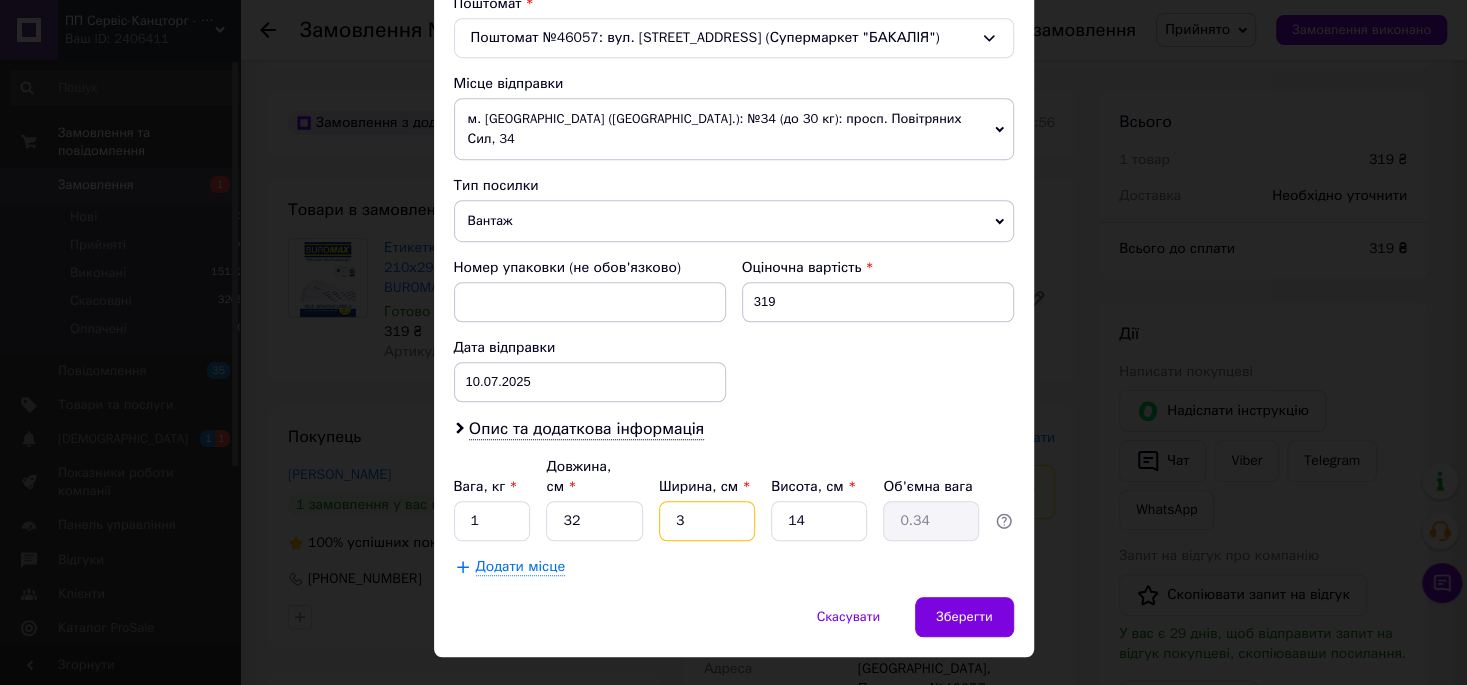 type 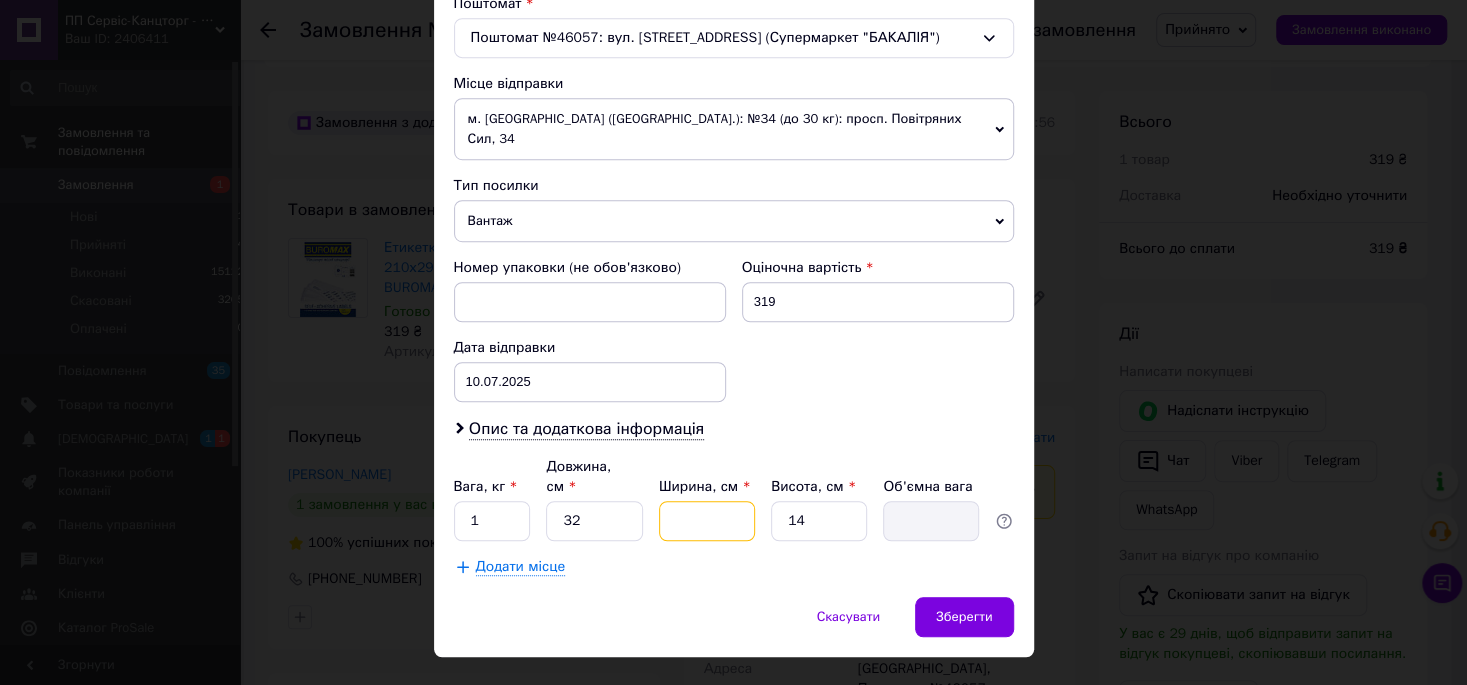 type on "2" 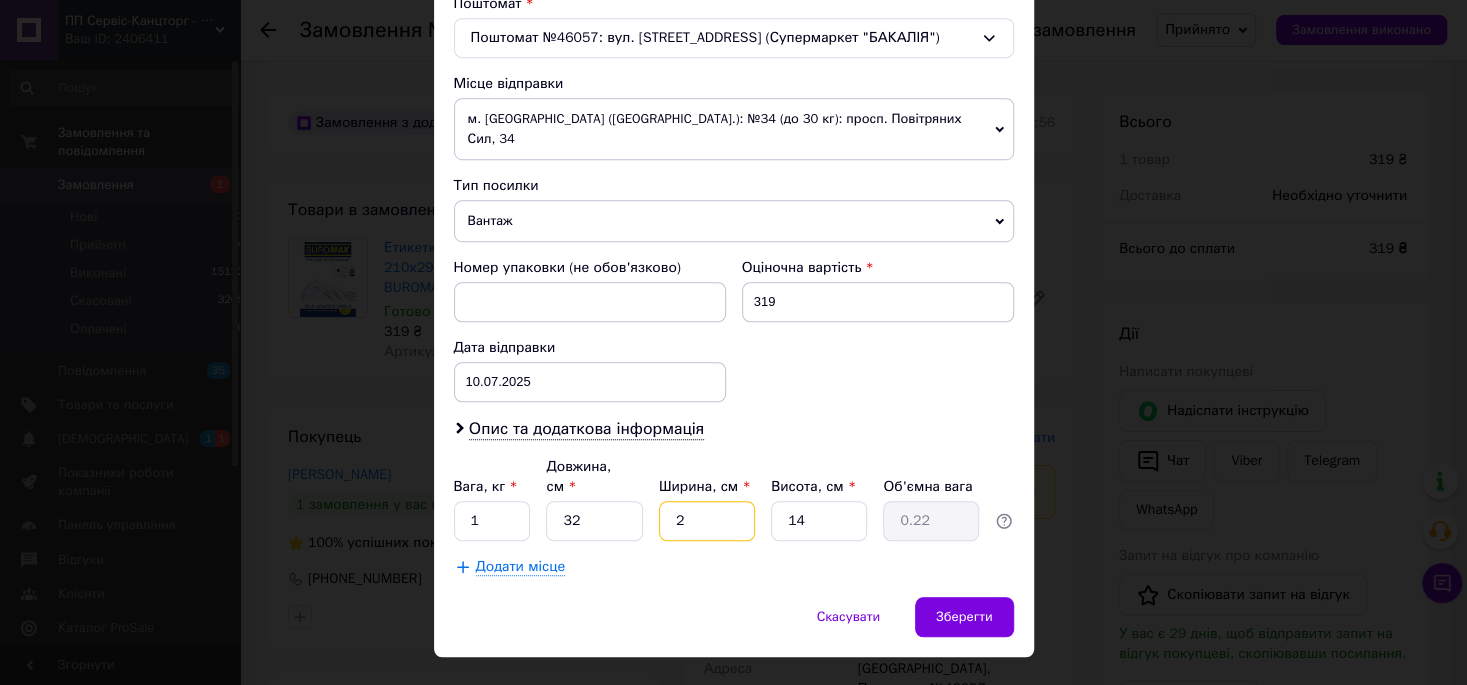 type on "25" 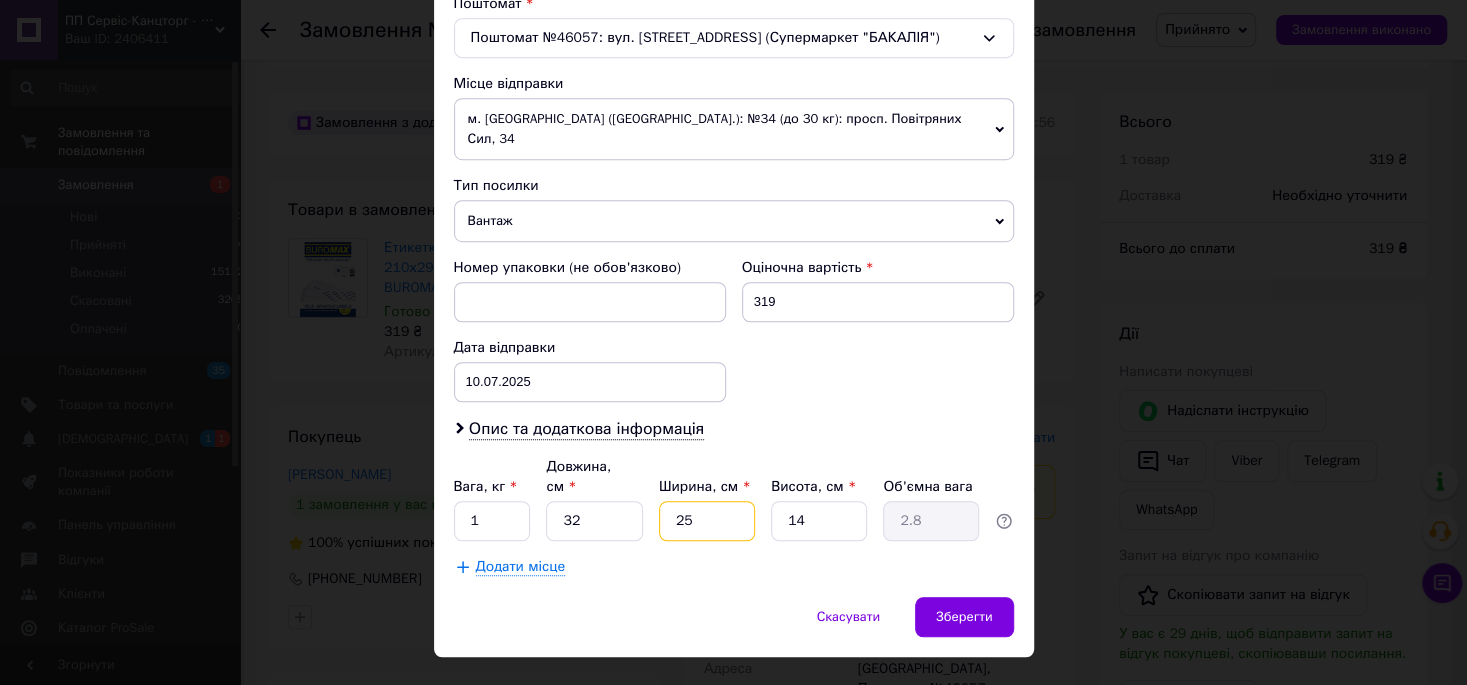 type on "25" 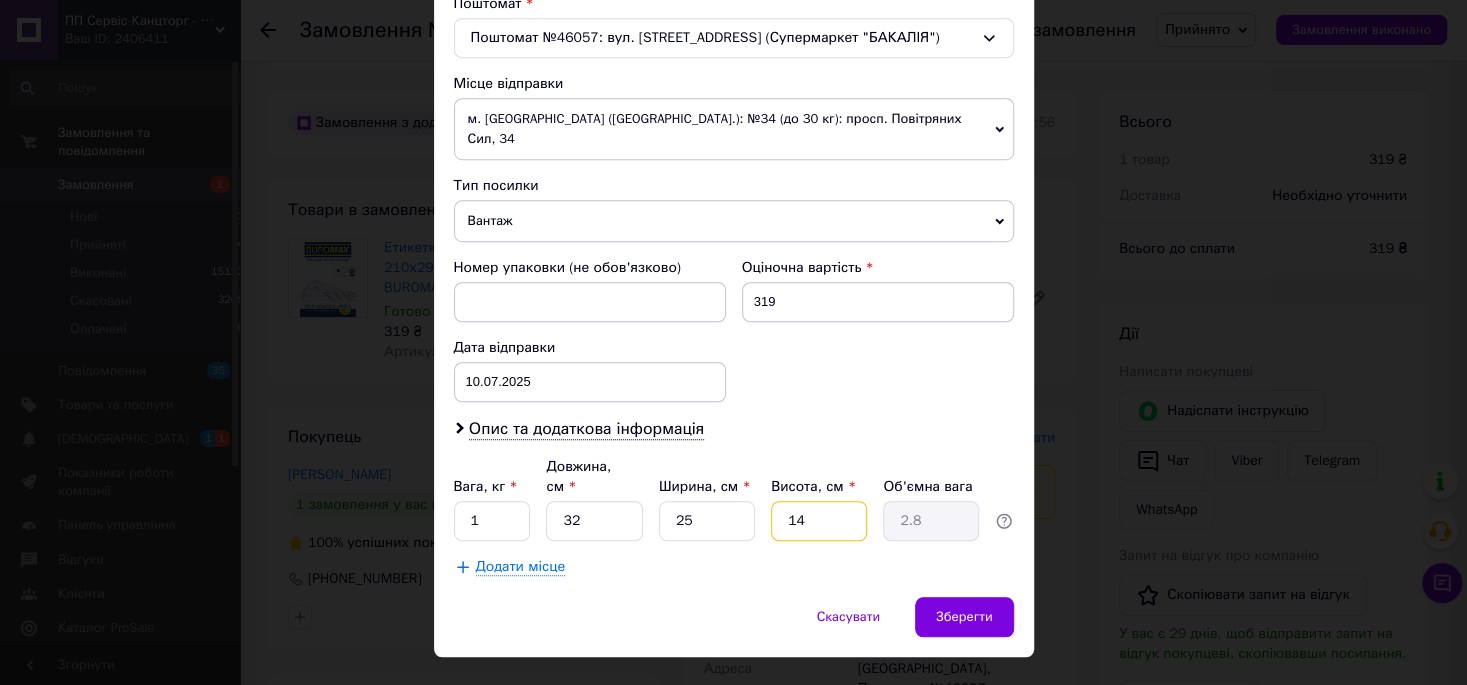 click on "14" at bounding box center (819, 521) 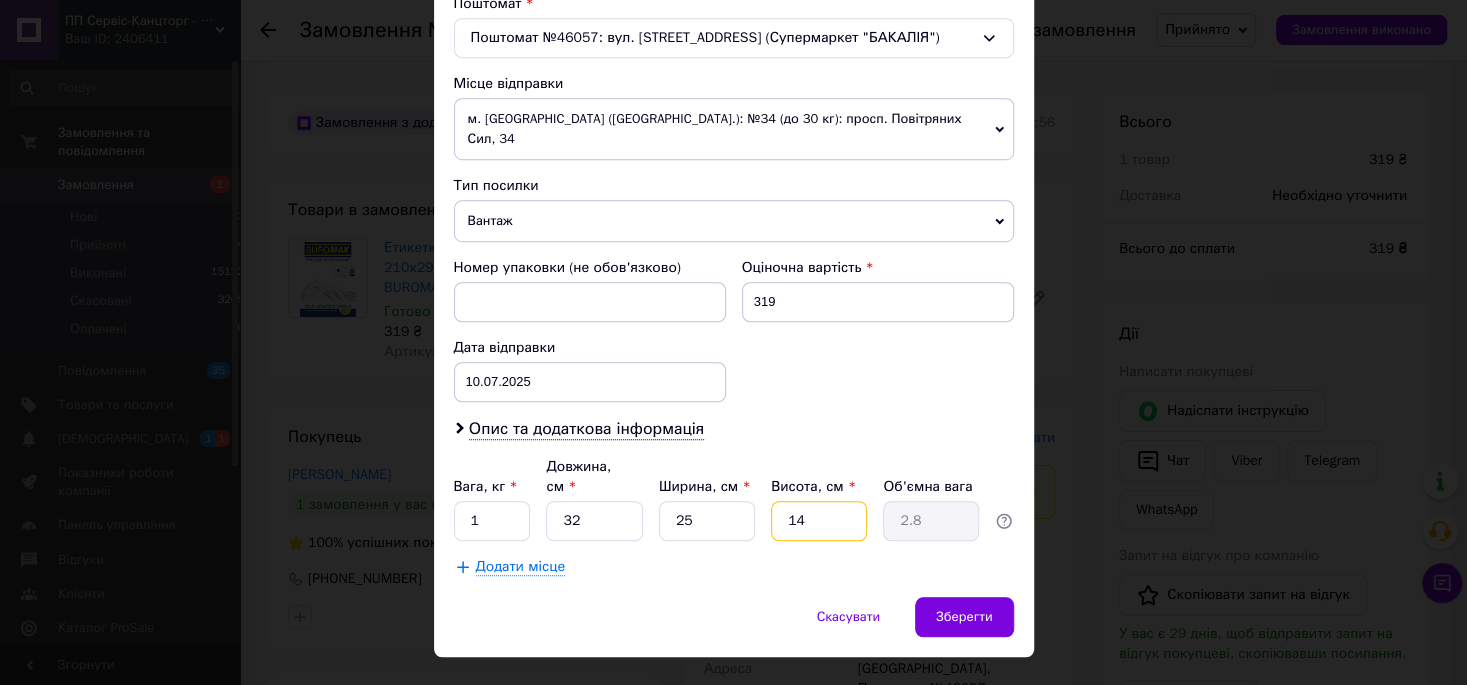 type on "4" 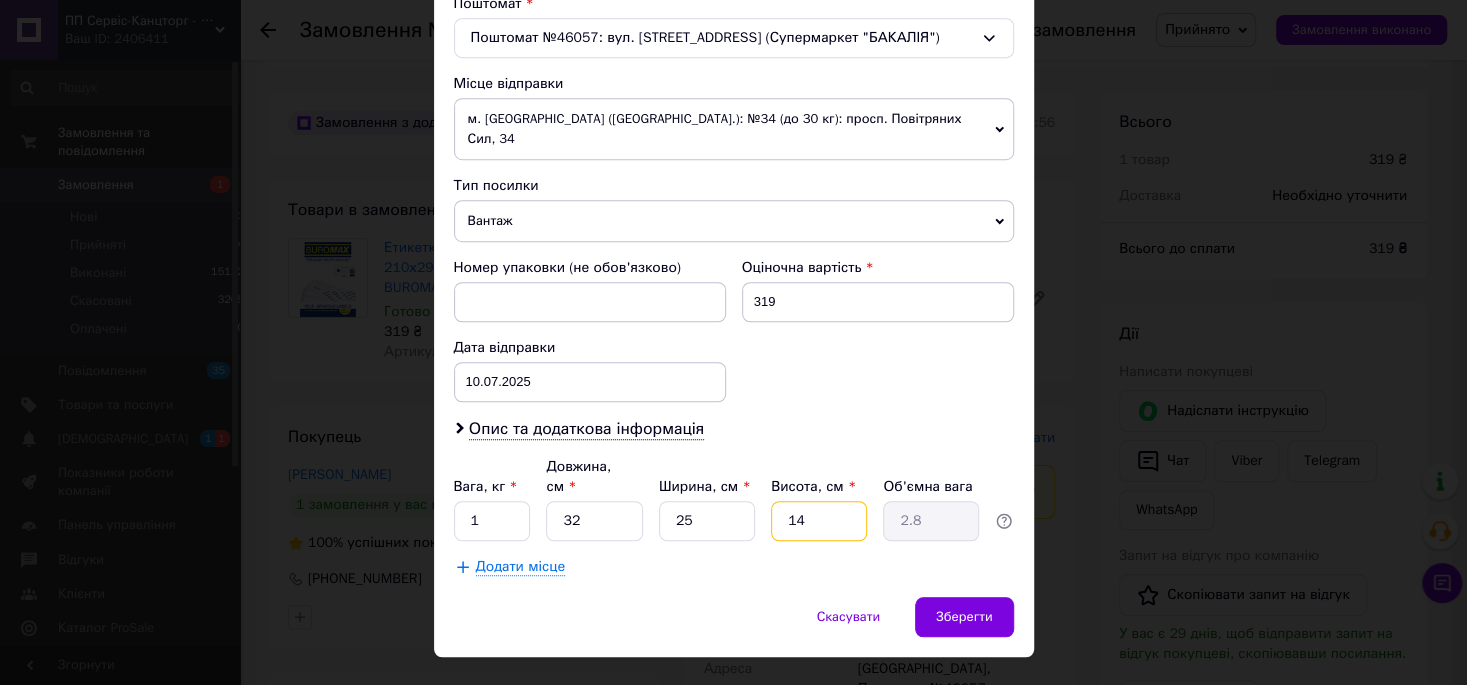 type on "0.8" 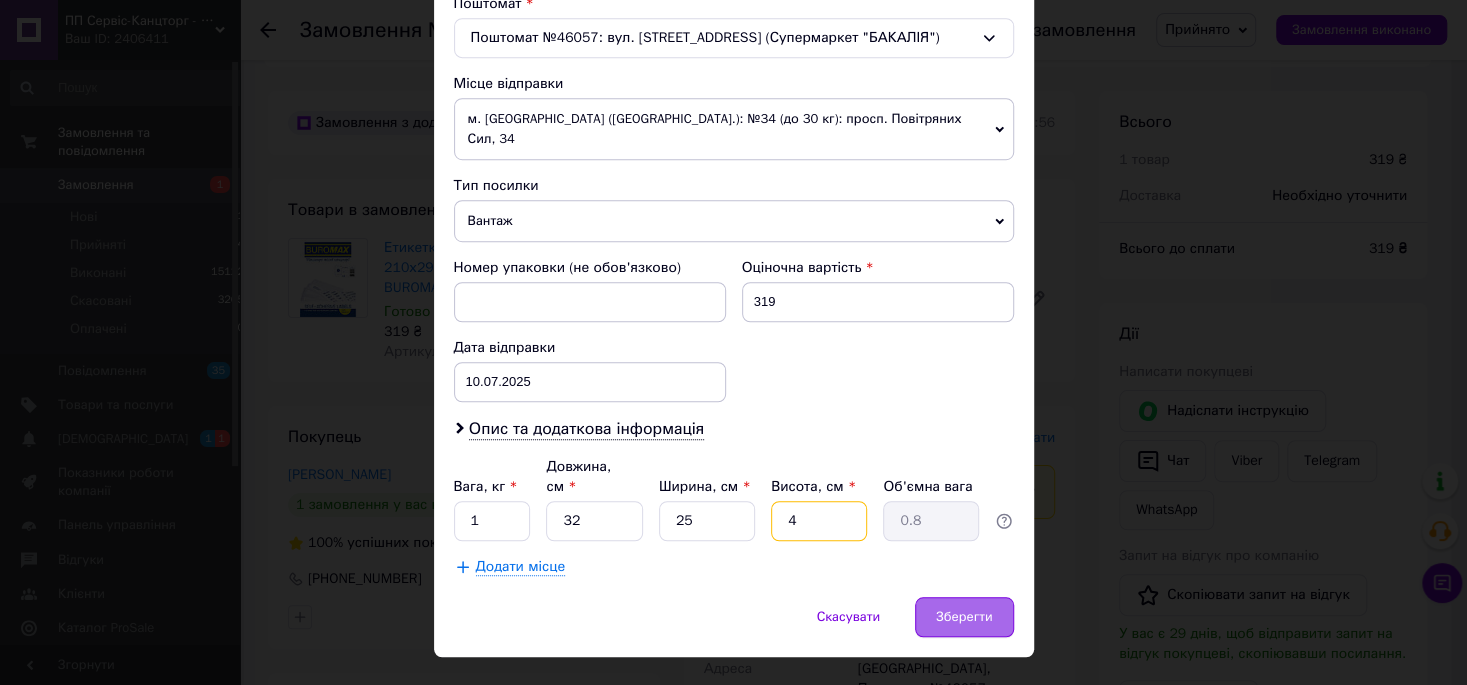 type on "4" 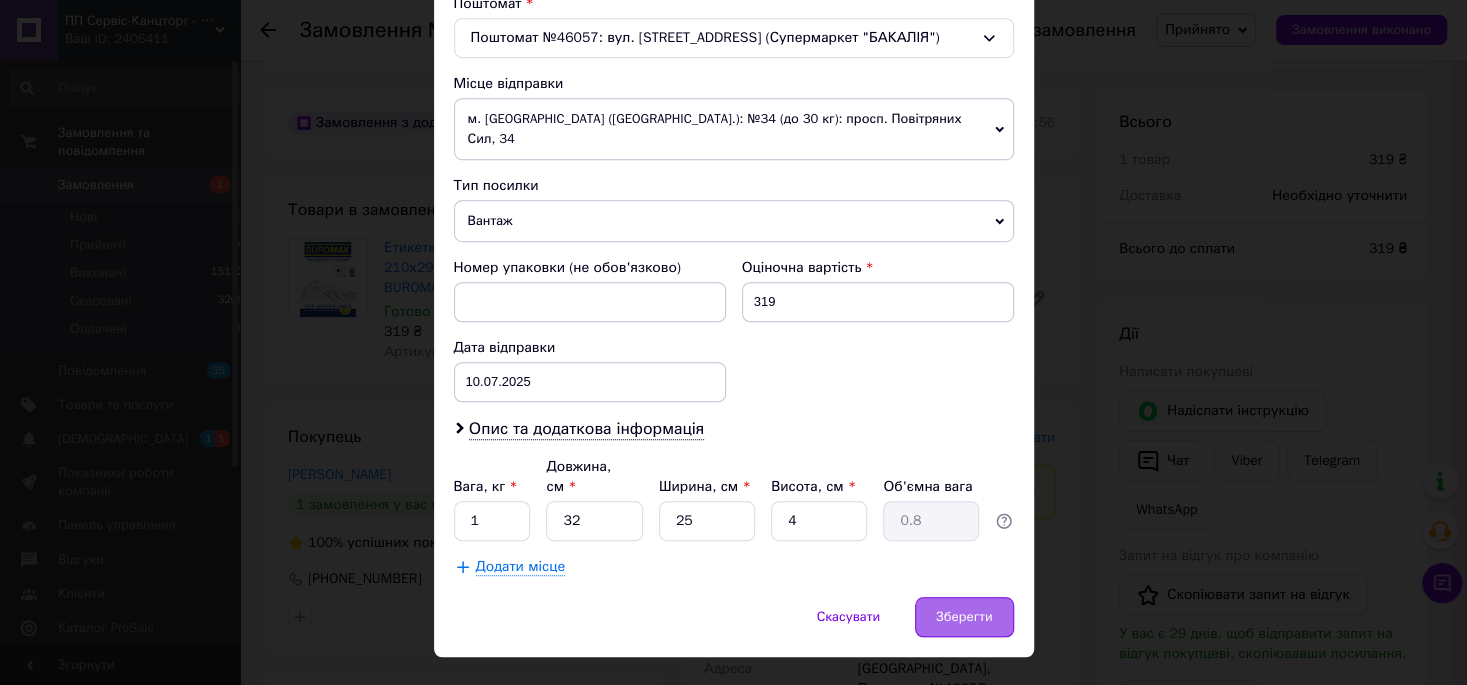 click on "Зберегти" at bounding box center (964, 617) 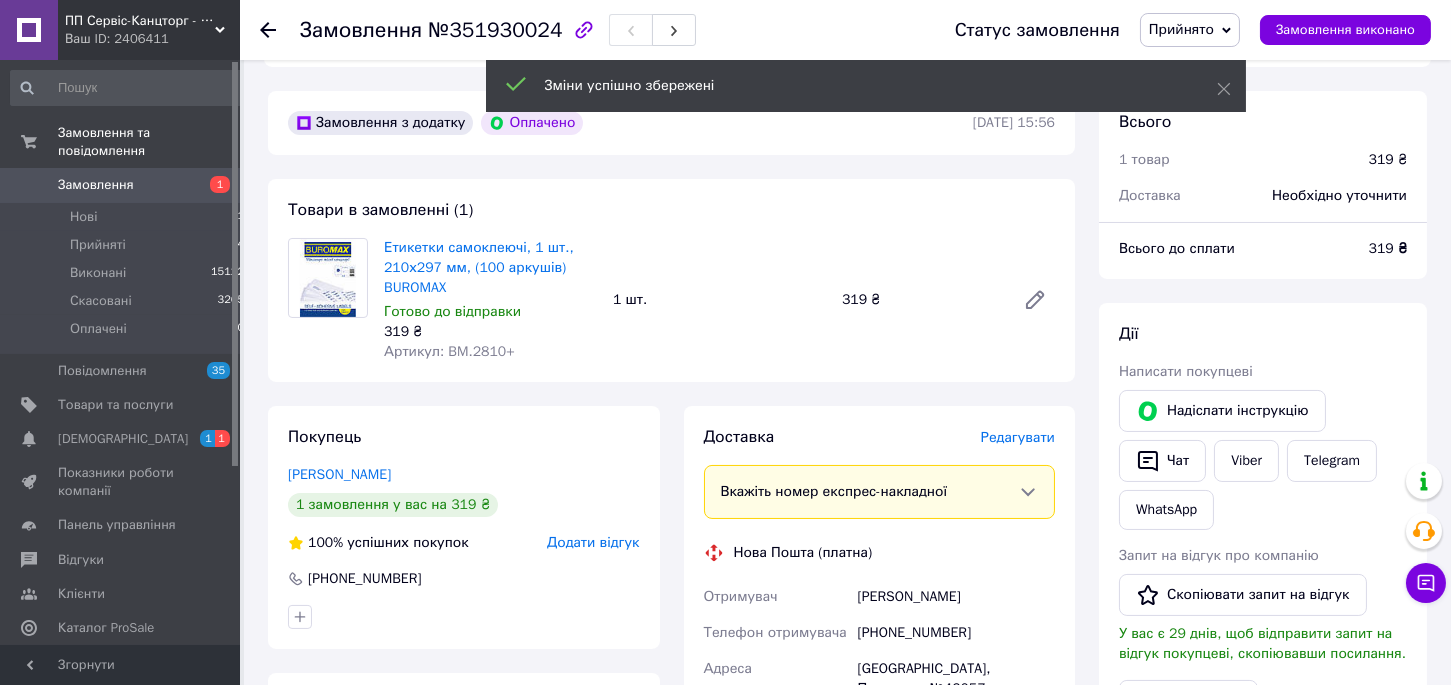 click on "Доставка Редагувати" at bounding box center [880, 437] 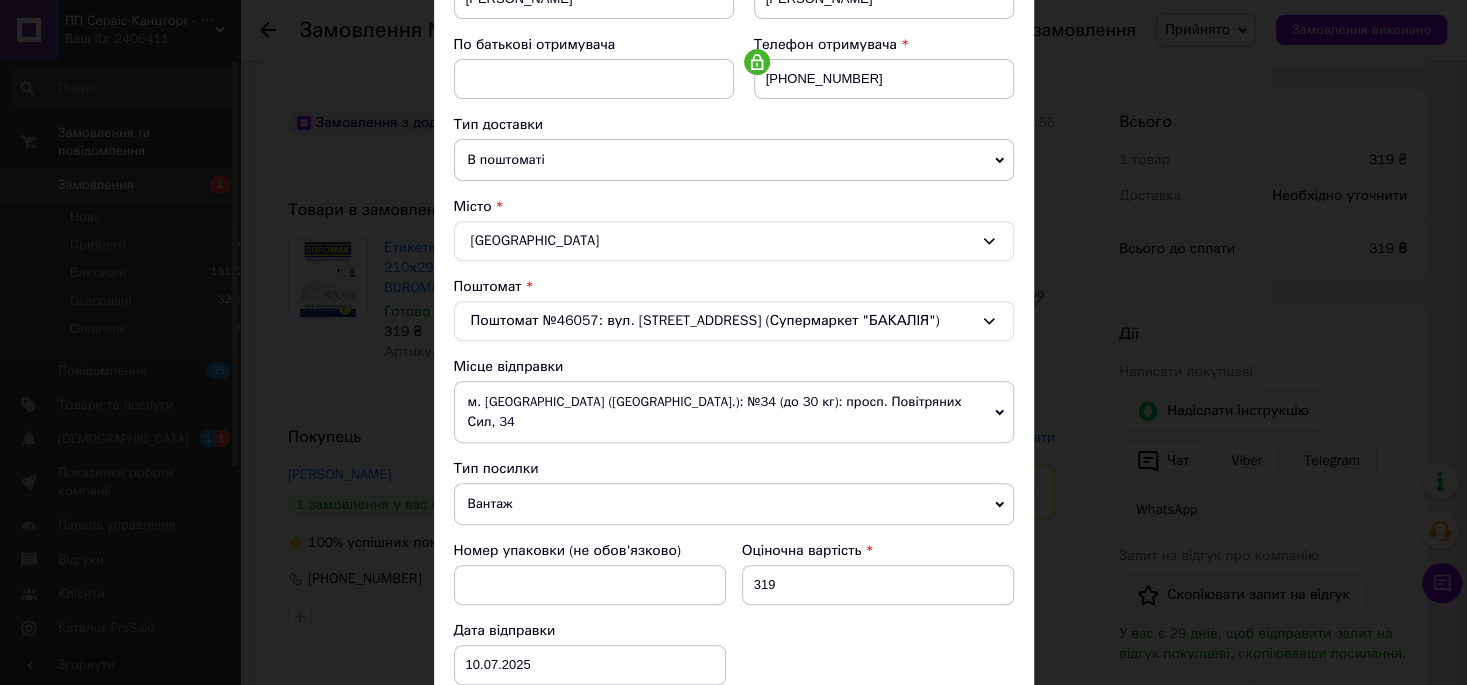 scroll, scrollTop: 330, scrollLeft: 0, axis: vertical 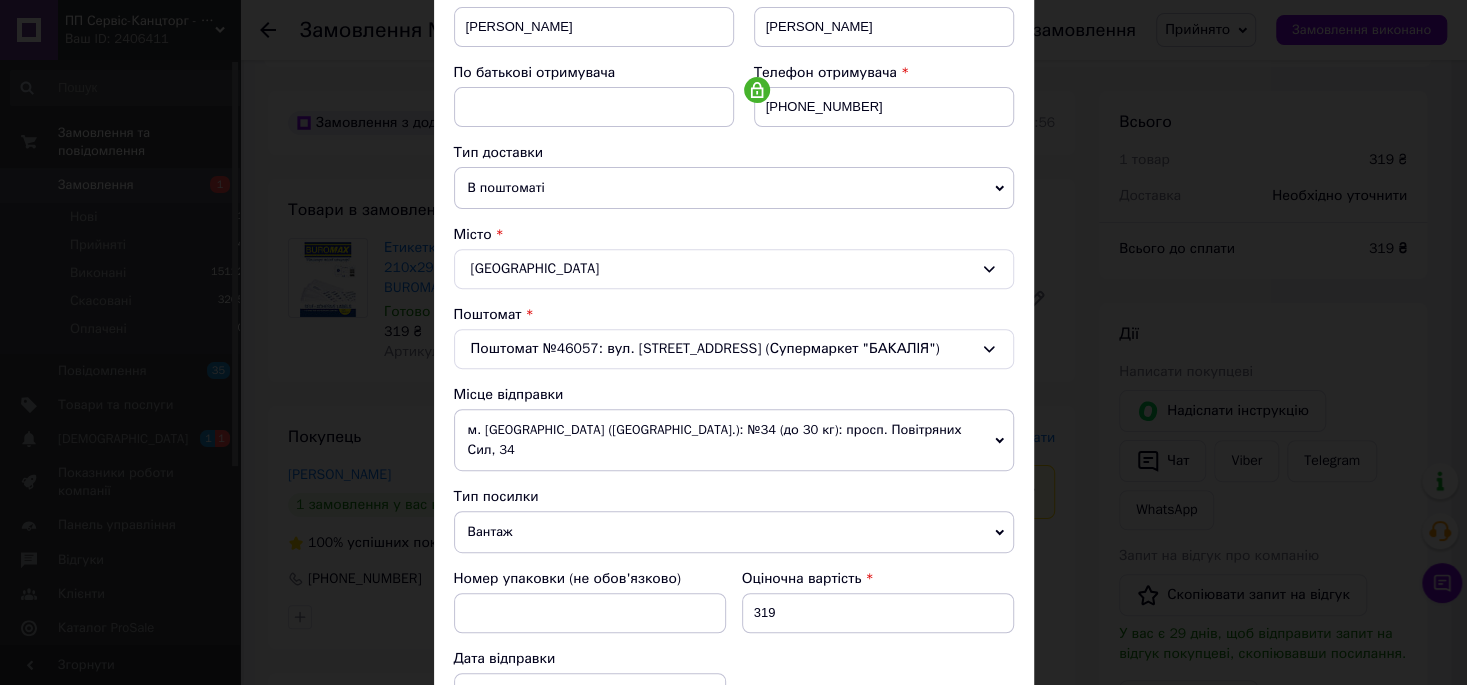 click on "м. [GEOGRAPHIC_DATA] ([GEOGRAPHIC_DATA].): №34 (до 30 кг): просп. Повітряних Сил, 34" at bounding box center [734, 440] 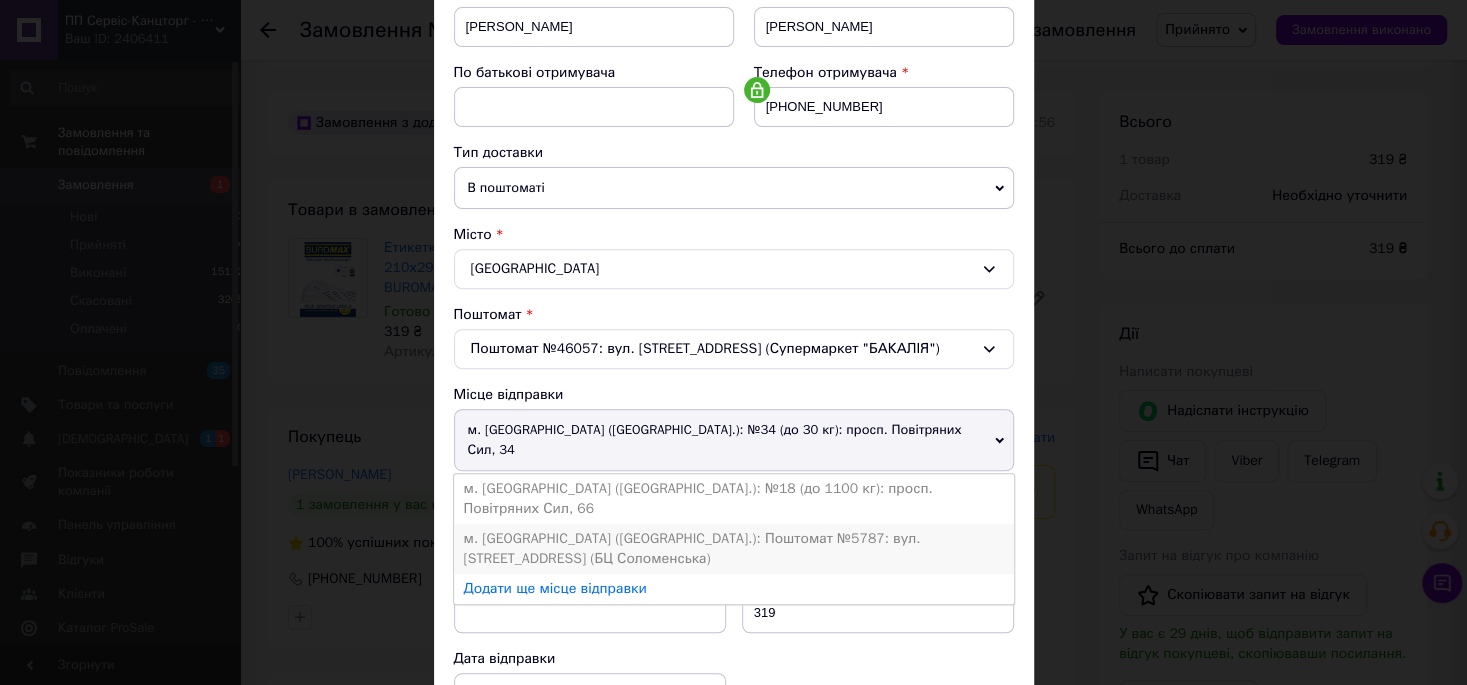 click on "м. [GEOGRAPHIC_DATA] ([GEOGRAPHIC_DATA].): Поштомат №5787: вул. [STREET_ADDRESS] (БЦ Соломенська)" at bounding box center [734, 549] 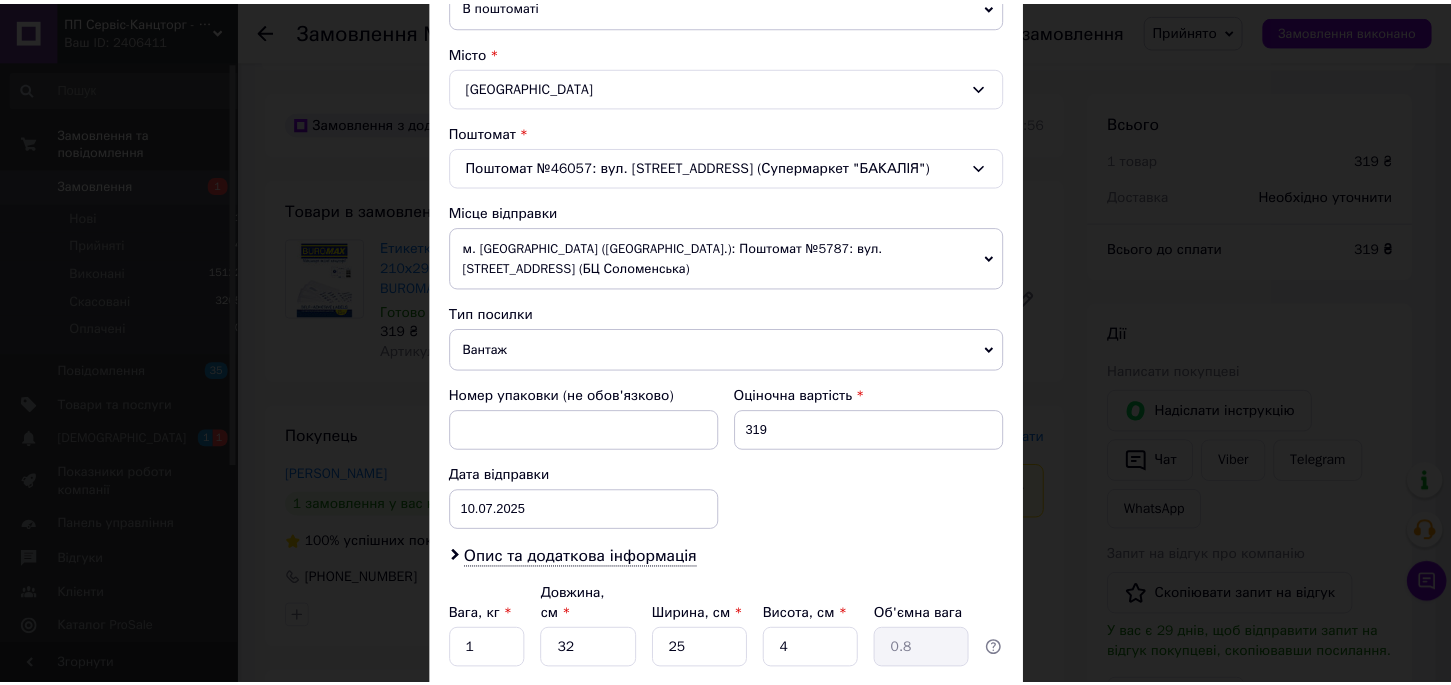 scroll, scrollTop: 550, scrollLeft: 0, axis: vertical 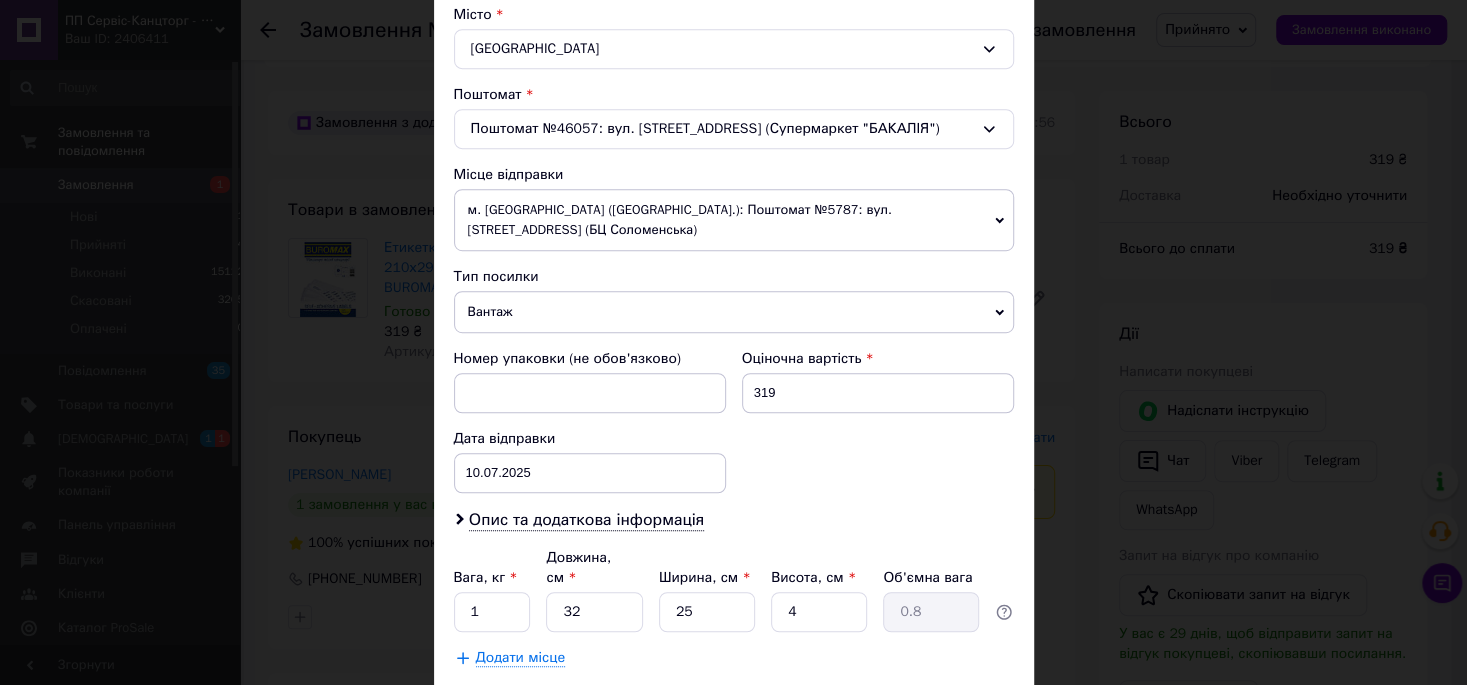 click on "Зберегти" at bounding box center [964, 708] 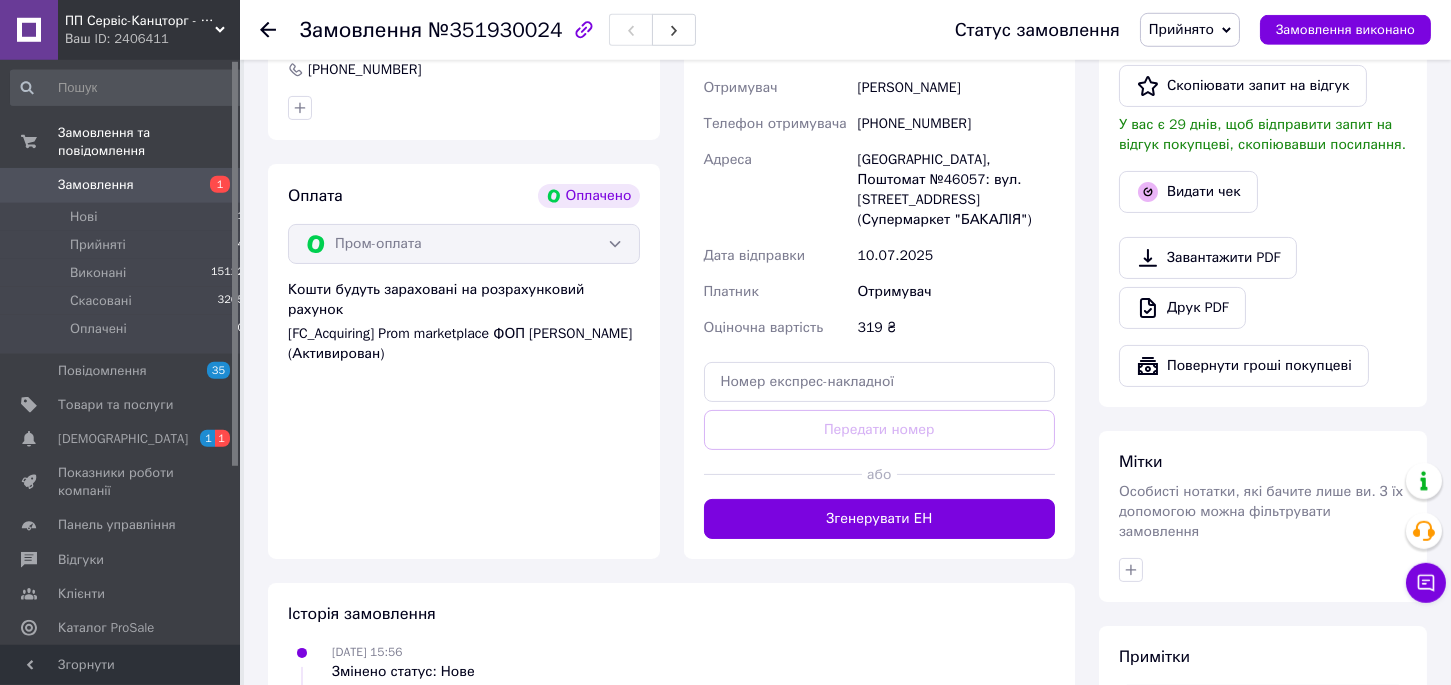 scroll, scrollTop: 1100, scrollLeft: 0, axis: vertical 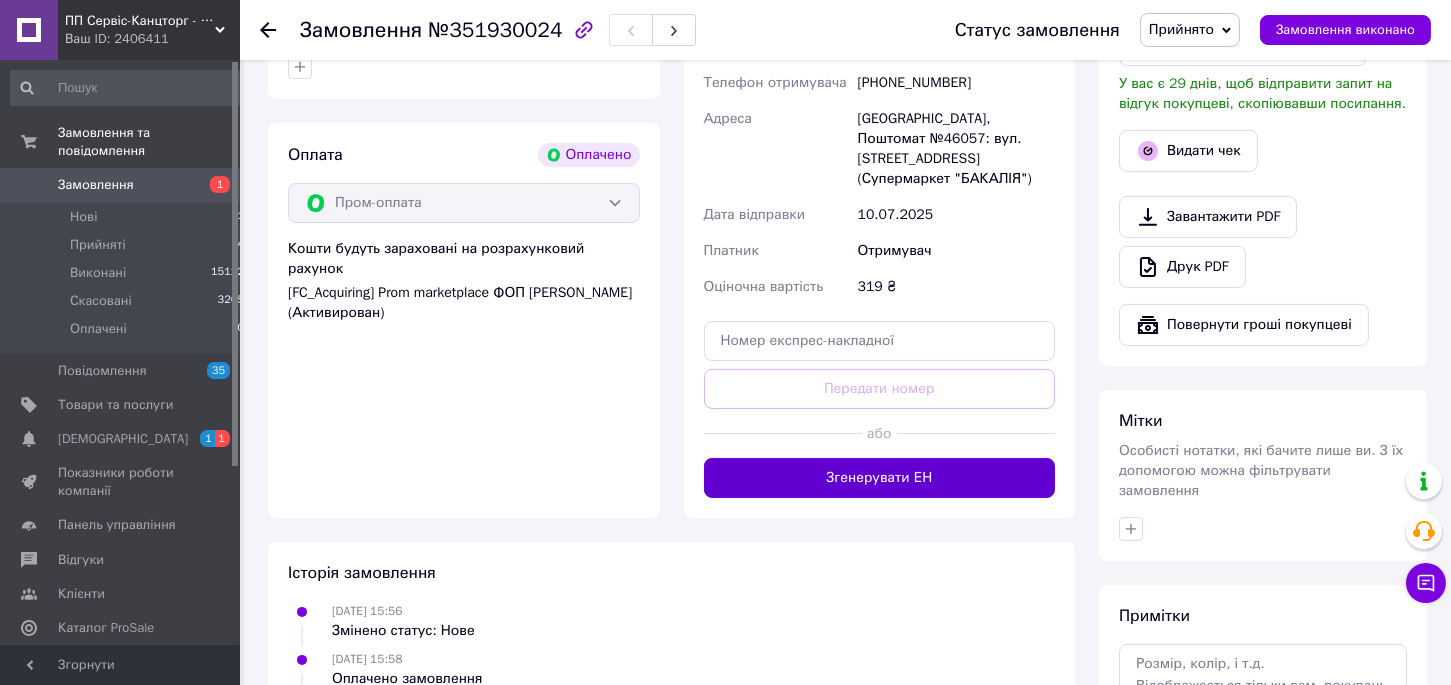 click on "Згенерувати ЕН" at bounding box center (880, 478) 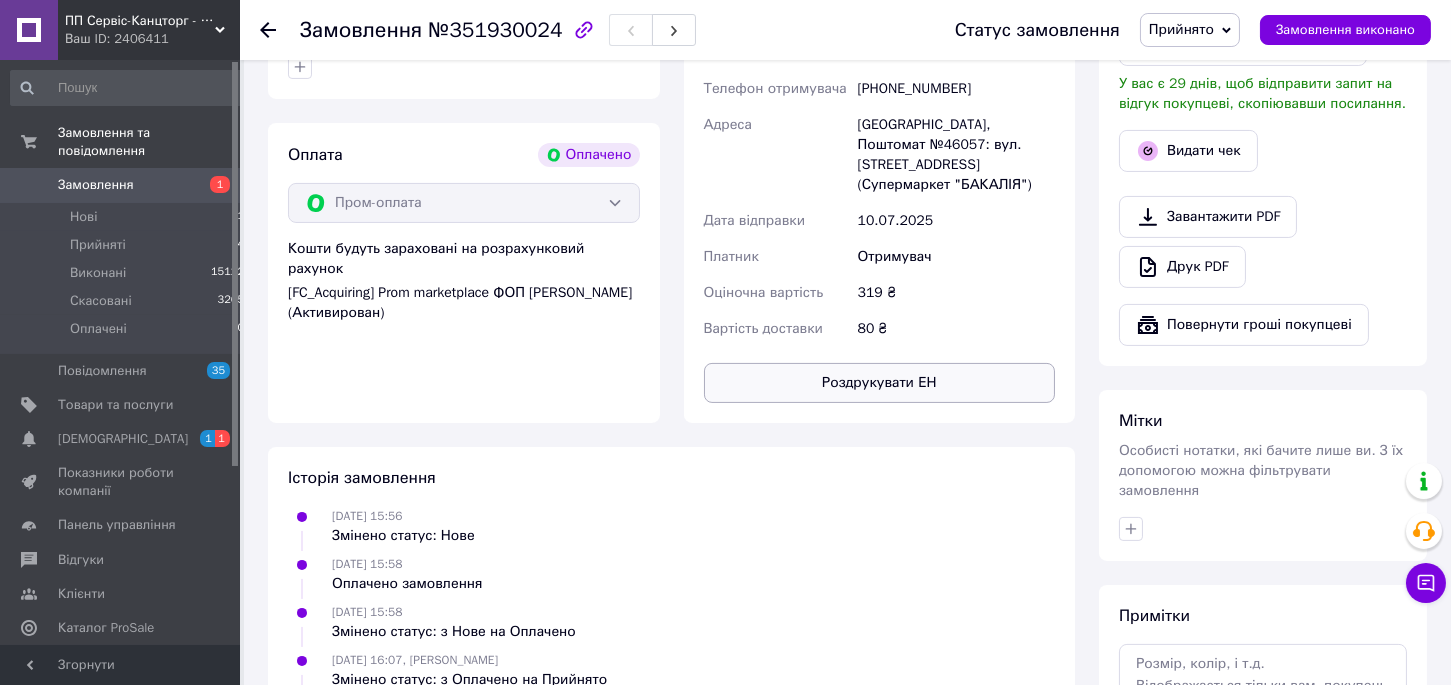click on "Роздрукувати ЕН" at bounding box center [880, 383] 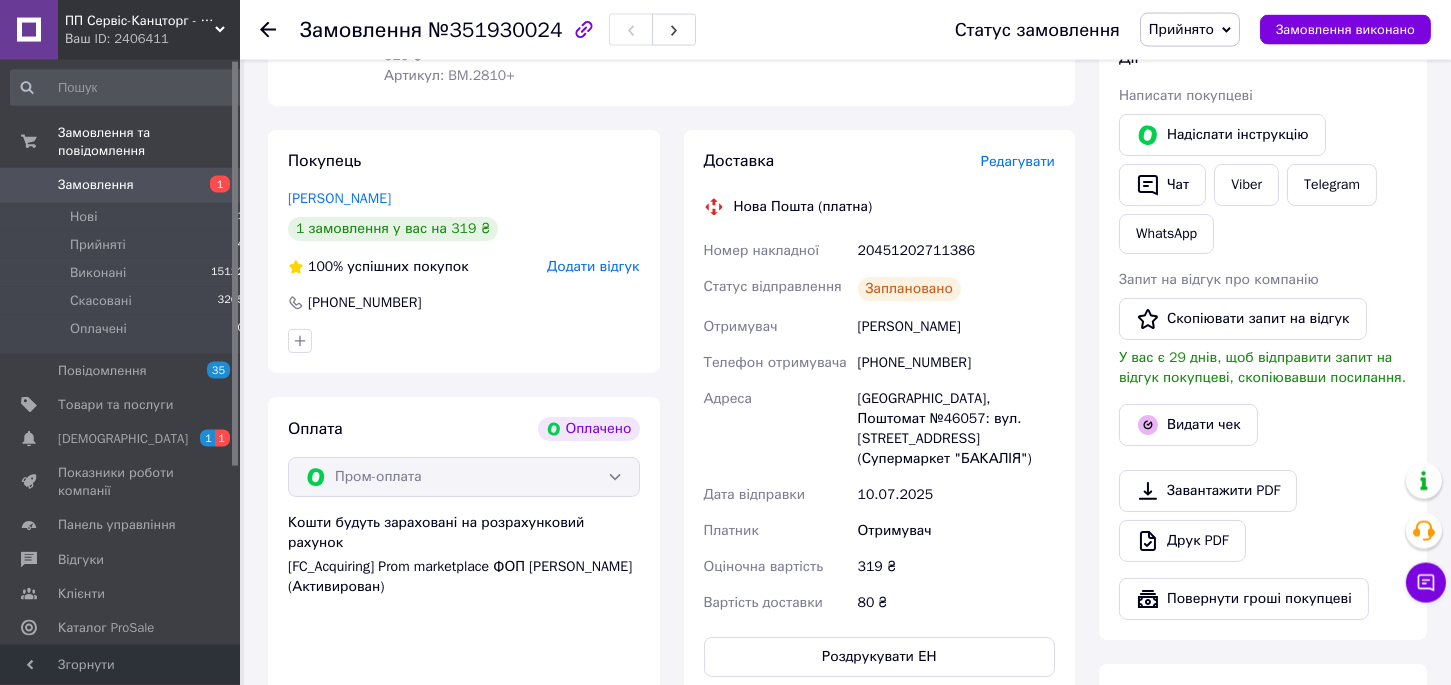 scroll, scrollTop: 770, scrollLeft: 0, axis: vertical 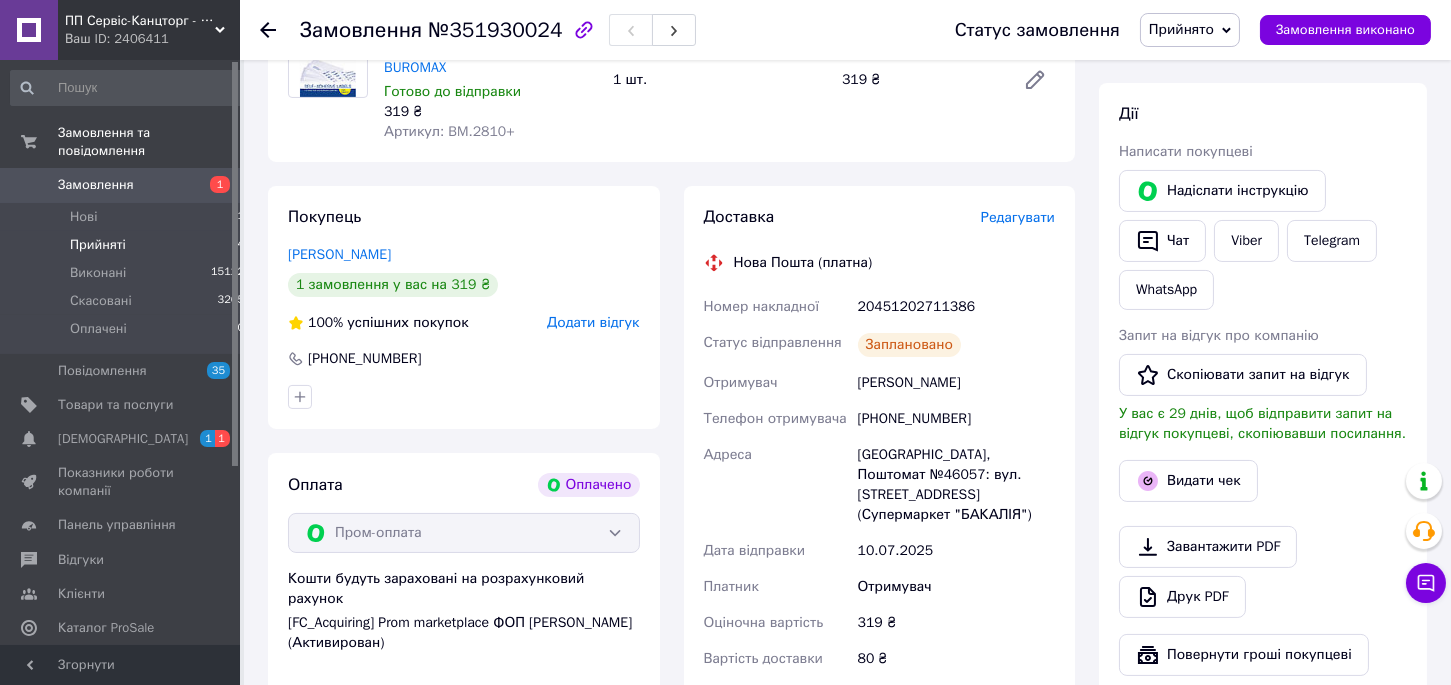 click on "Прийняті" at bounding box center (98, 245) 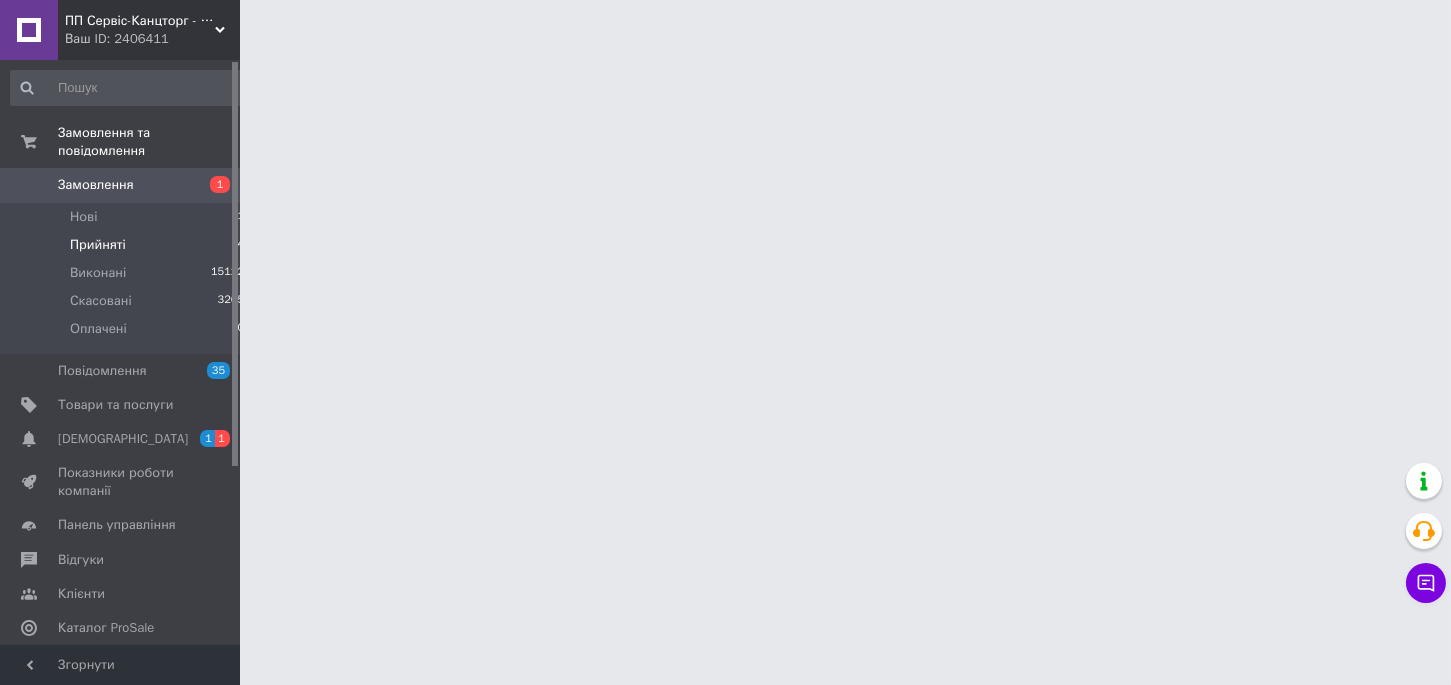scroll, scrollTop: 0, scrollLeft: 0, axis: both 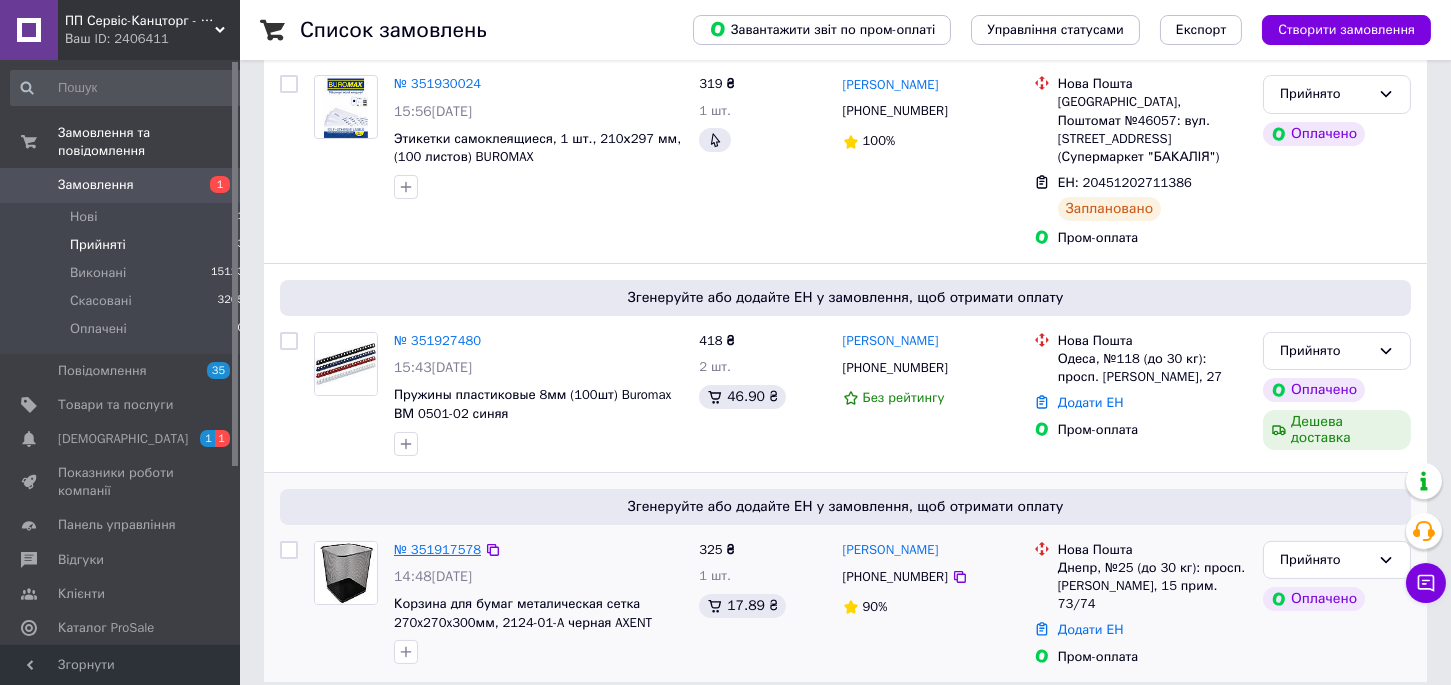 click on "№ 351917578" at bounding box center [437, 549] 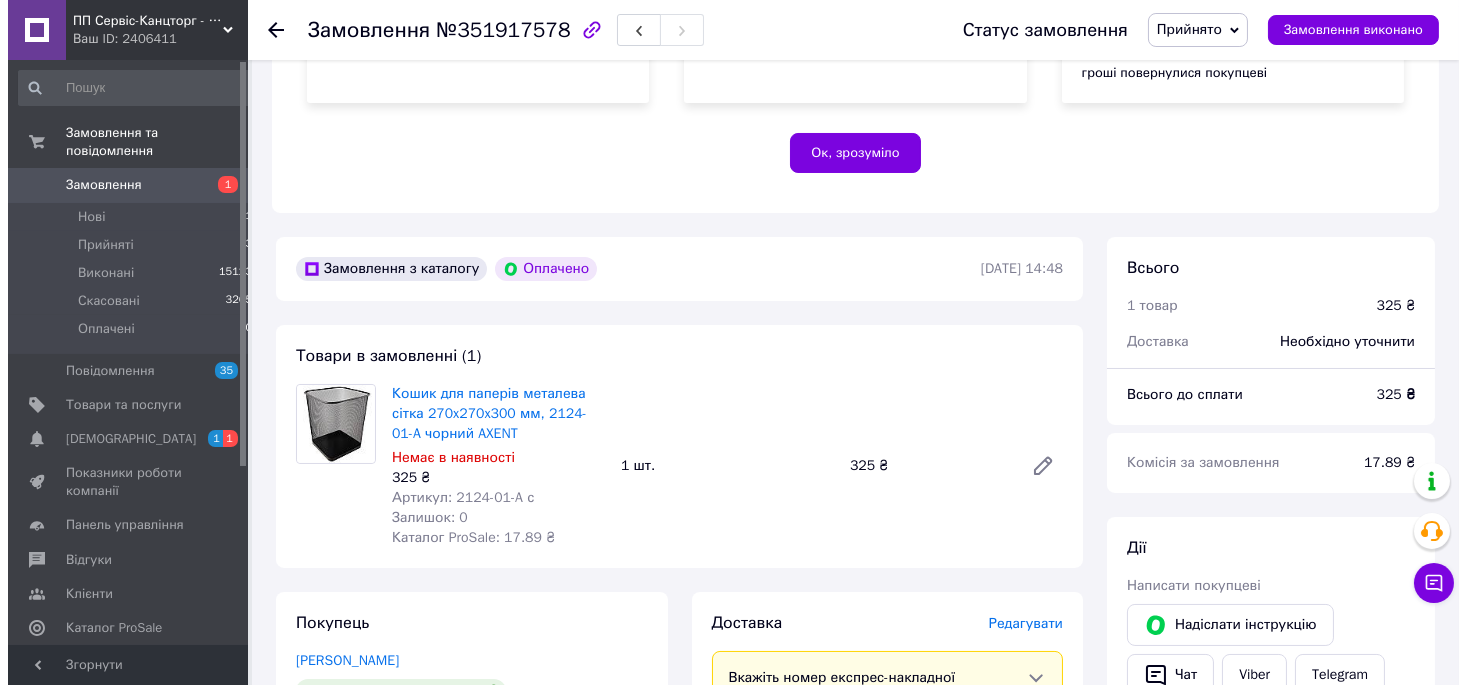 scroll, scrollTop: 624, scrollLeft: 0, axis: vertical 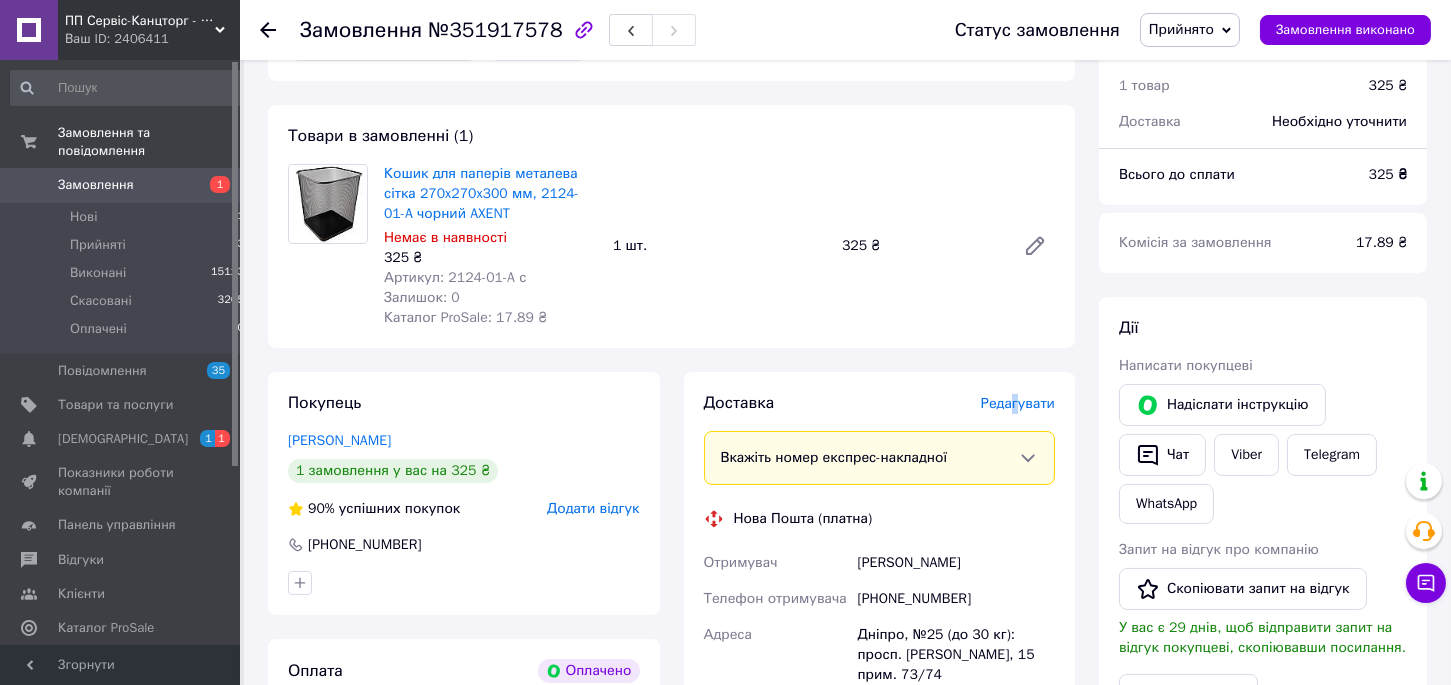 click on "Редагувати" at bounding box center [1018, 403] 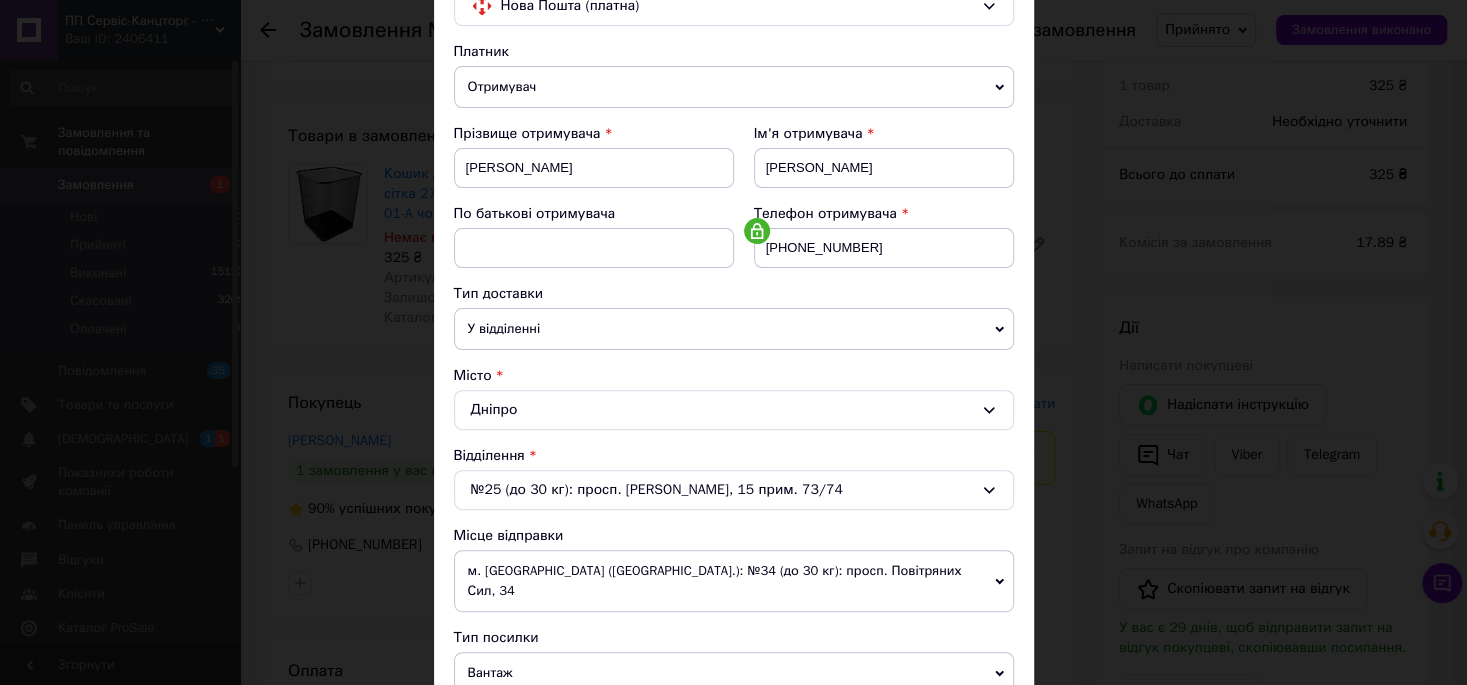 scroll, scrollTop: 220, scrollLeft: 0, axis: vertical 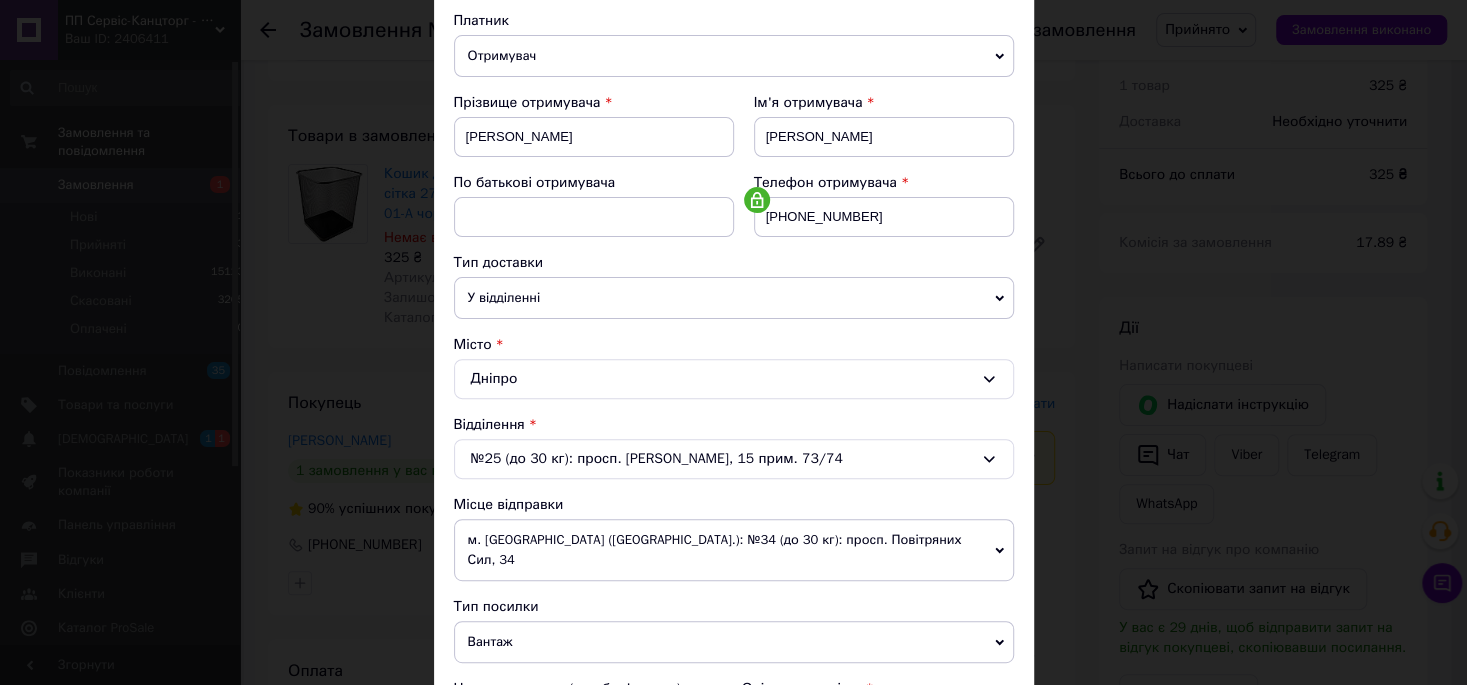 click 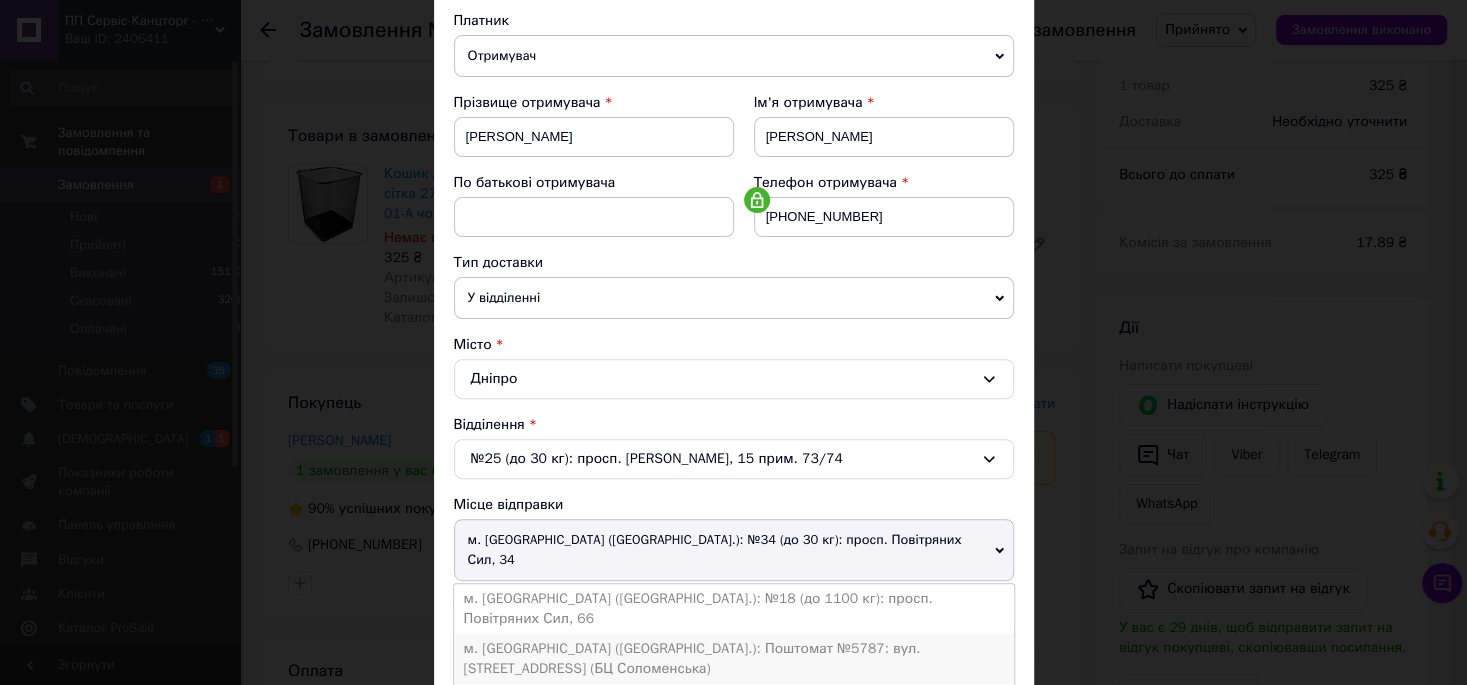 click on "м. [GEOGRAPHIC_DATA] ([GEOGRAPHIC_DATA].): Поштомат №5787: вул. [STREET_ADDRESS] (БЦ Соломенська)" at bounding box center [734, 659] 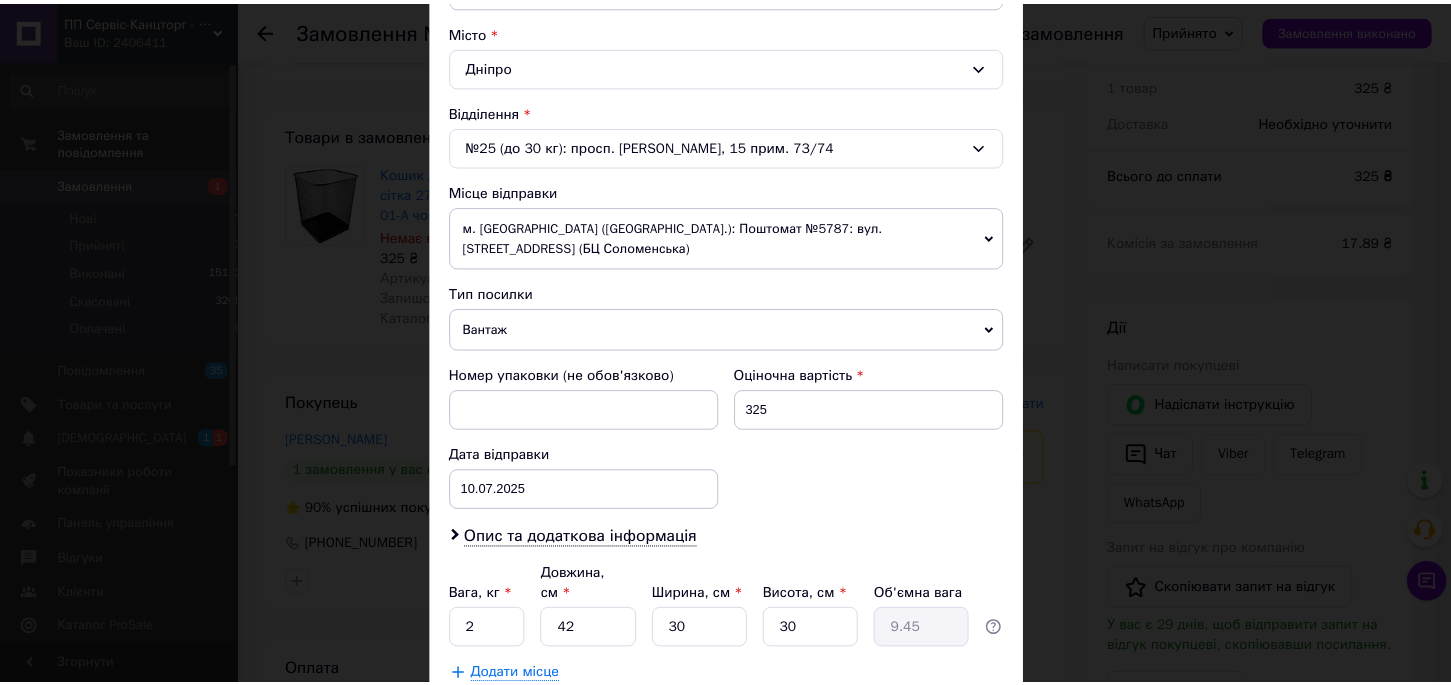 scroll, scrollTop: 550, scrollLeft: 0, axis: vertical 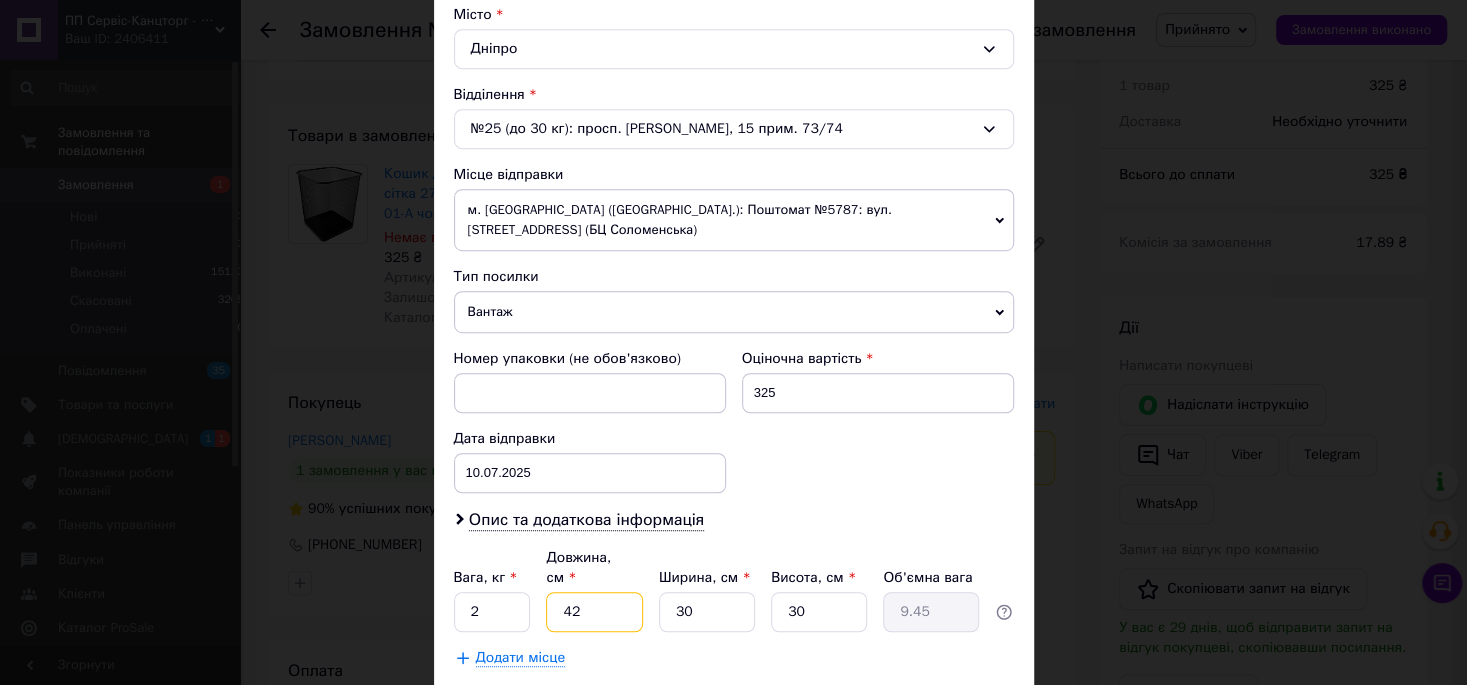 click on "42" at bounding box center (594, 612) 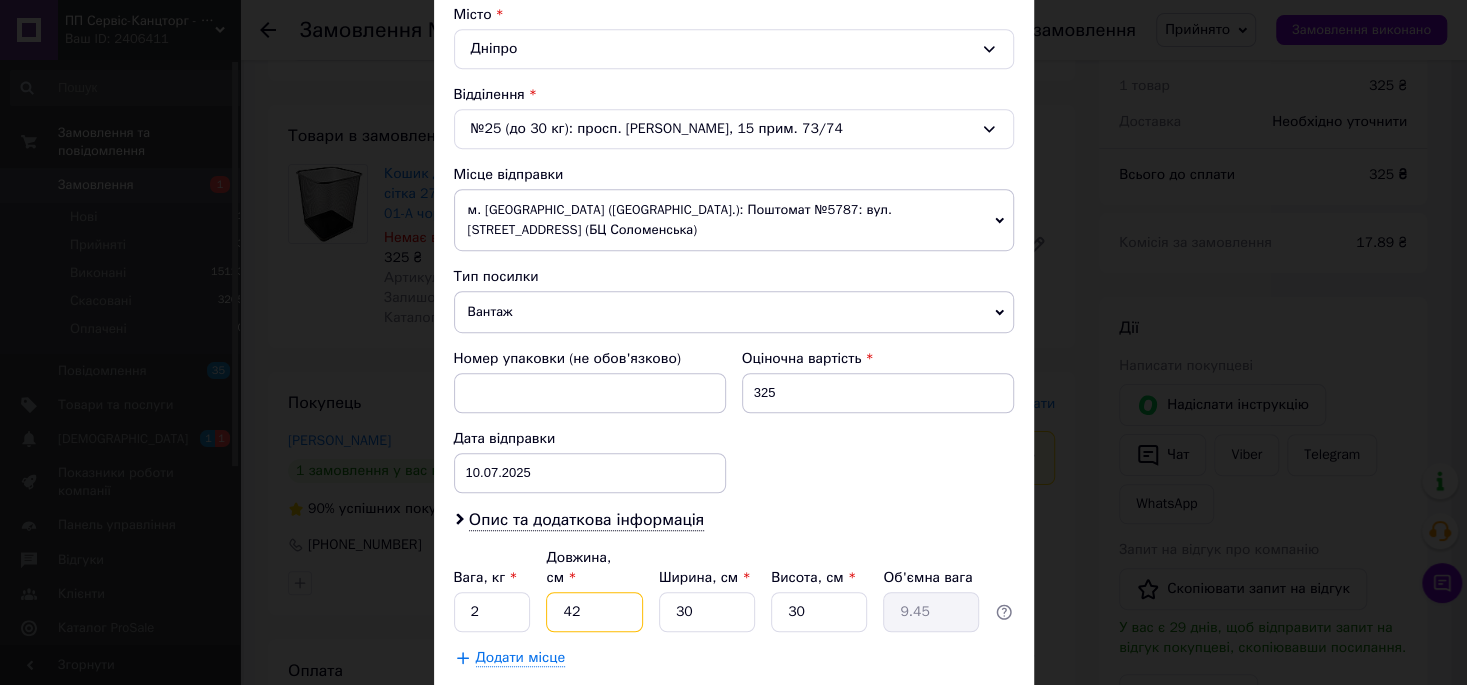 type on "3" 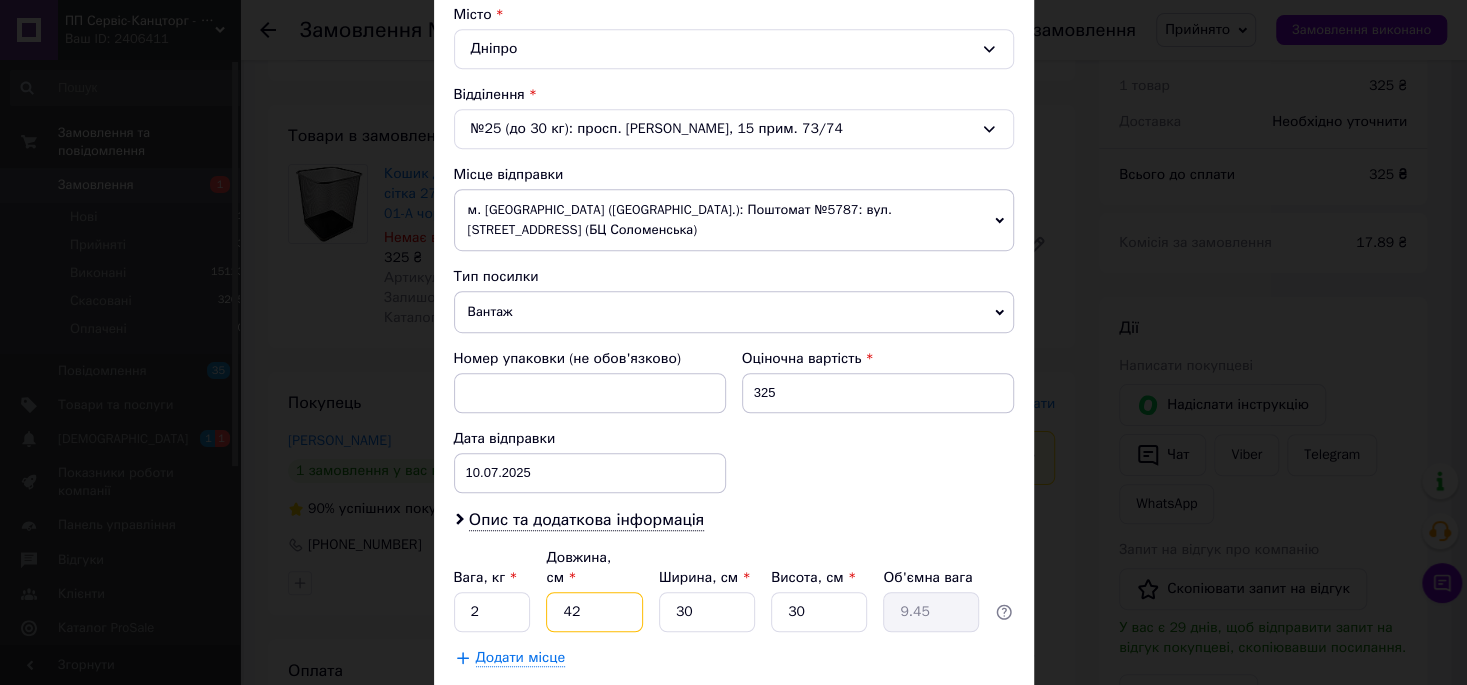 type on "0.68" 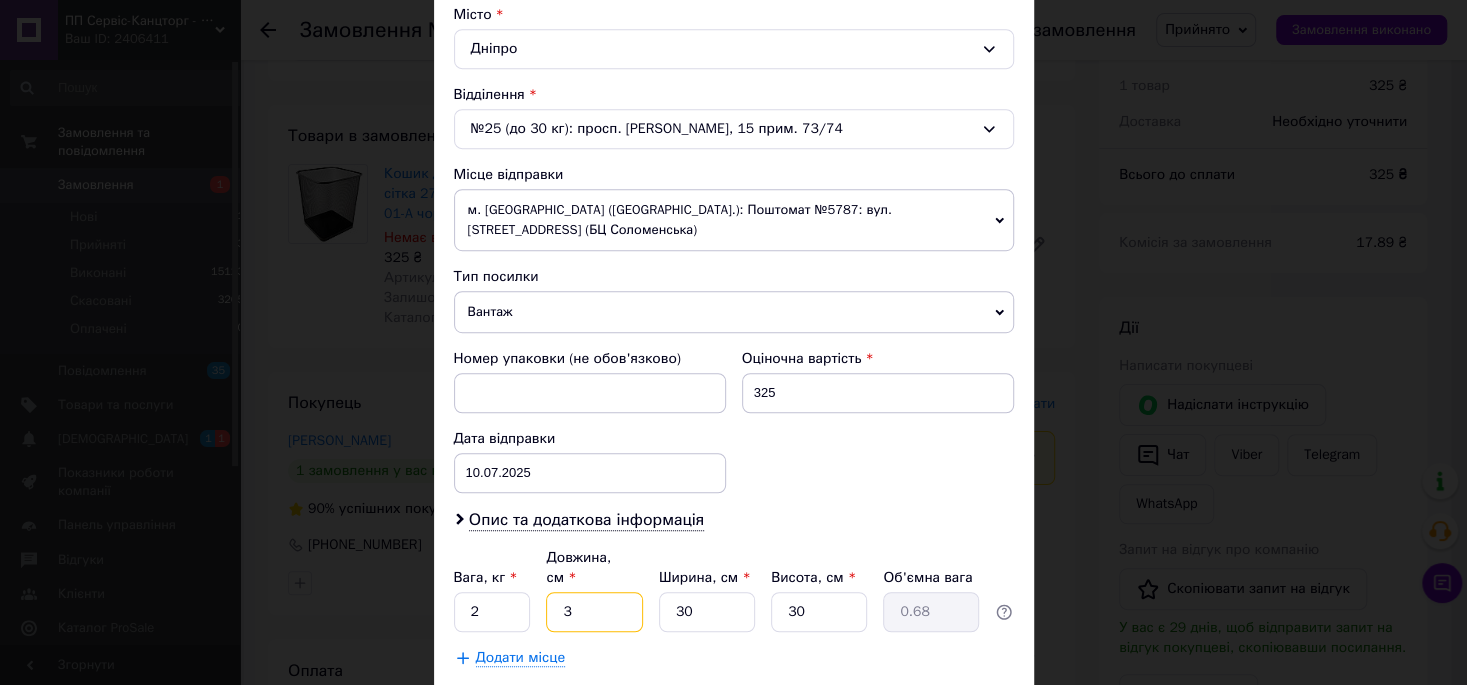 type on "30" 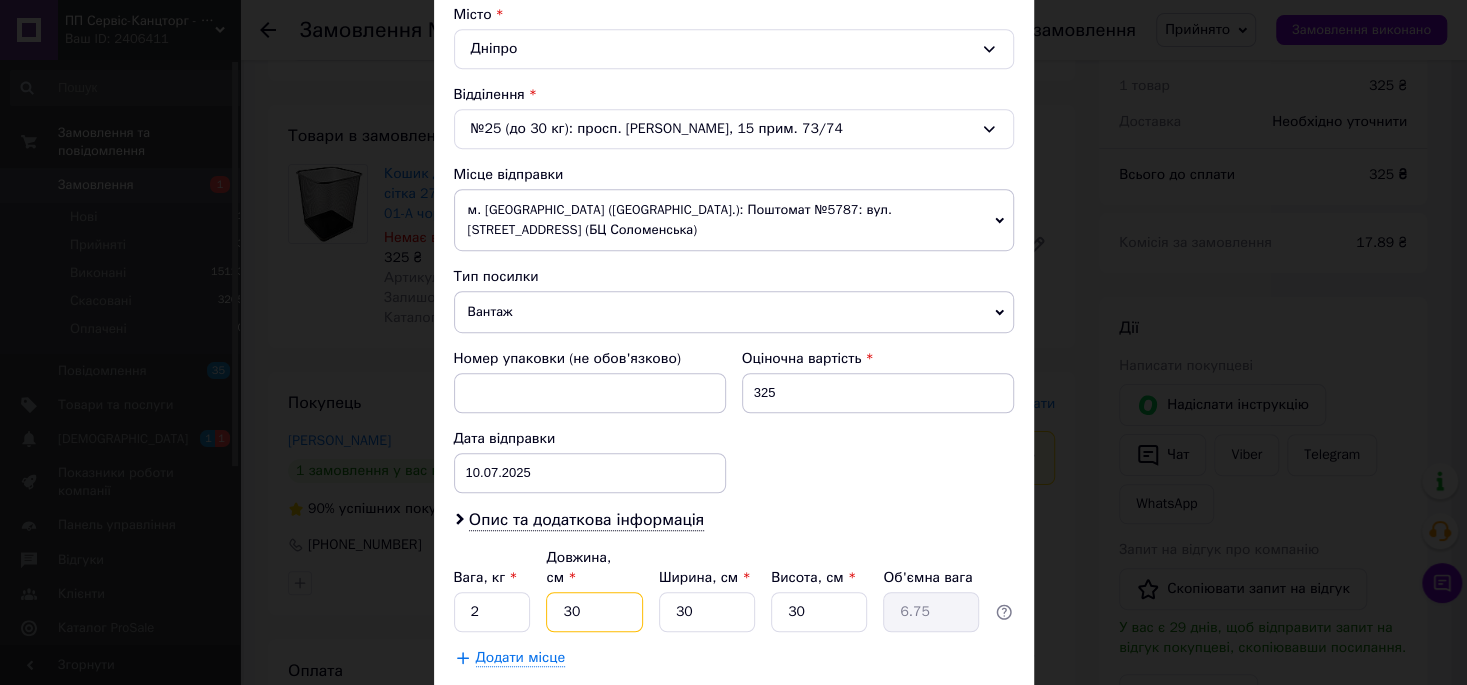 type on "30" 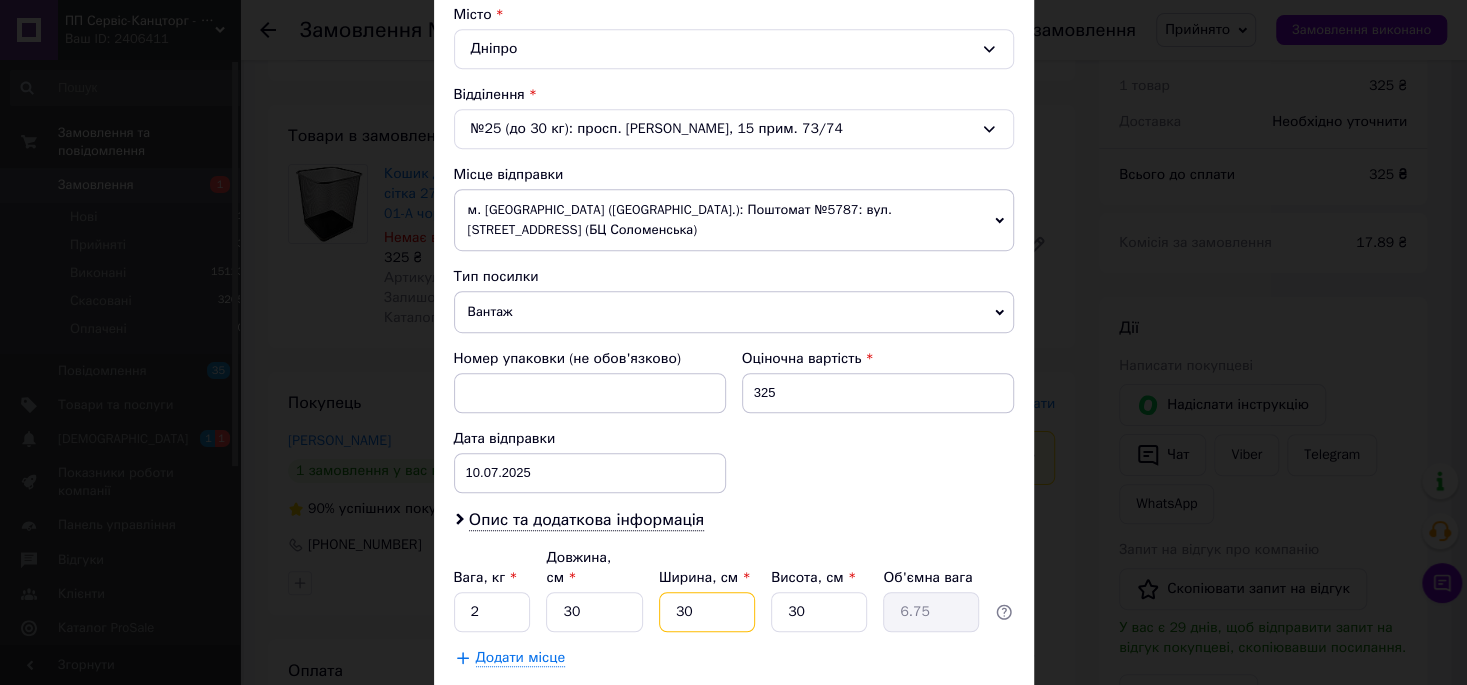 type on "3" 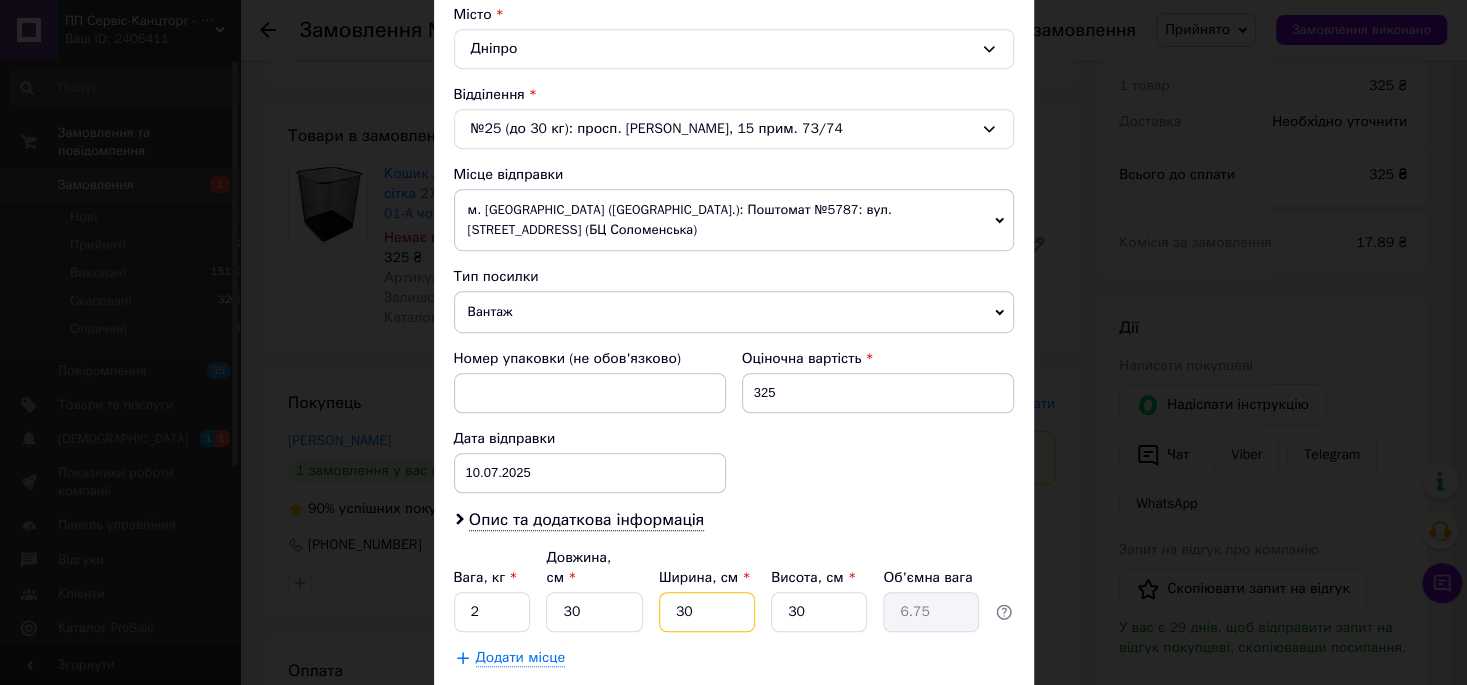 type on "0.68" 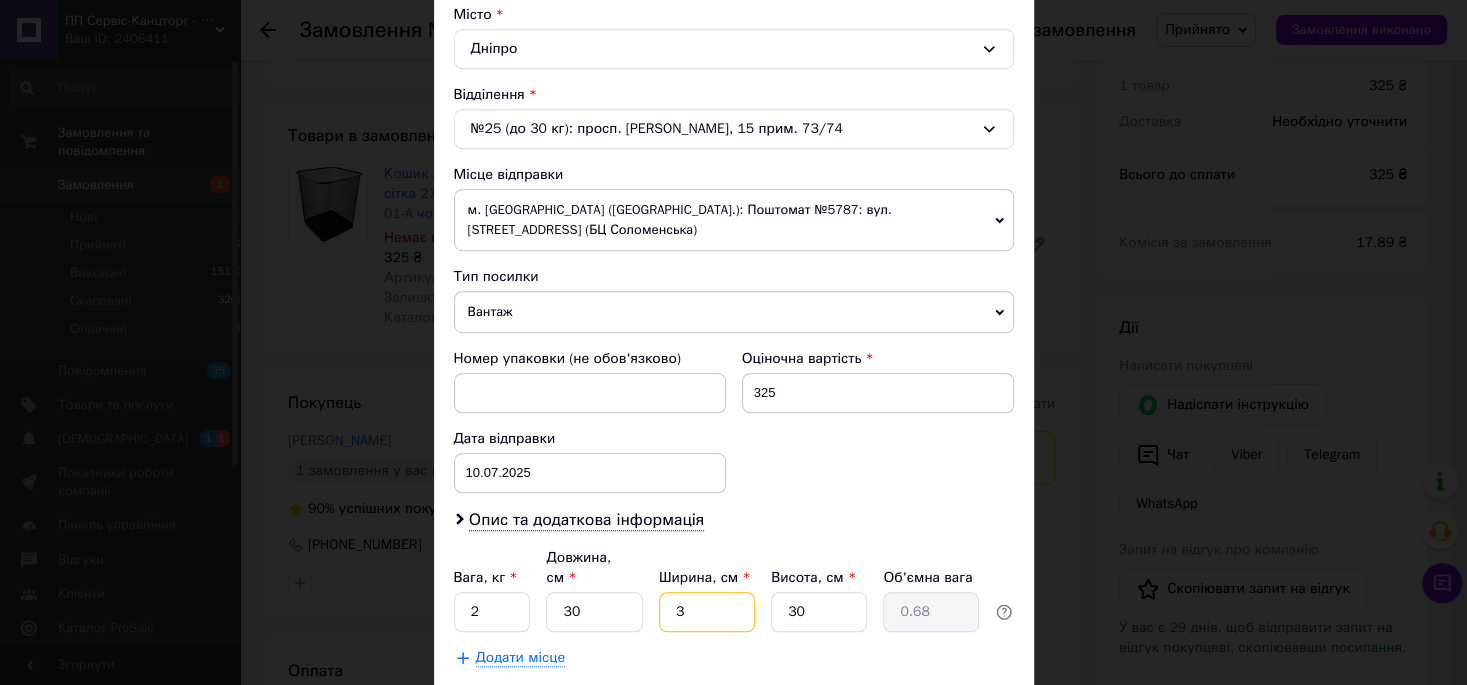 type on "30" 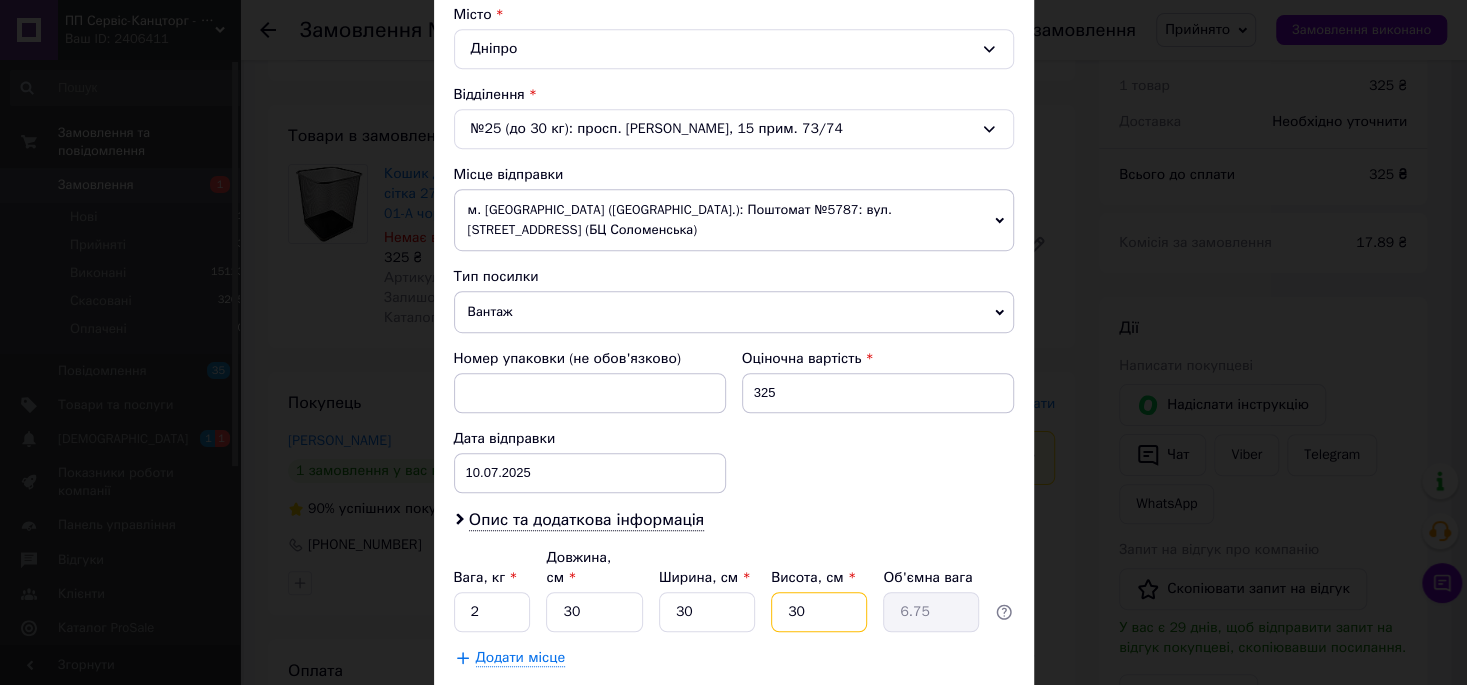 type on "3" 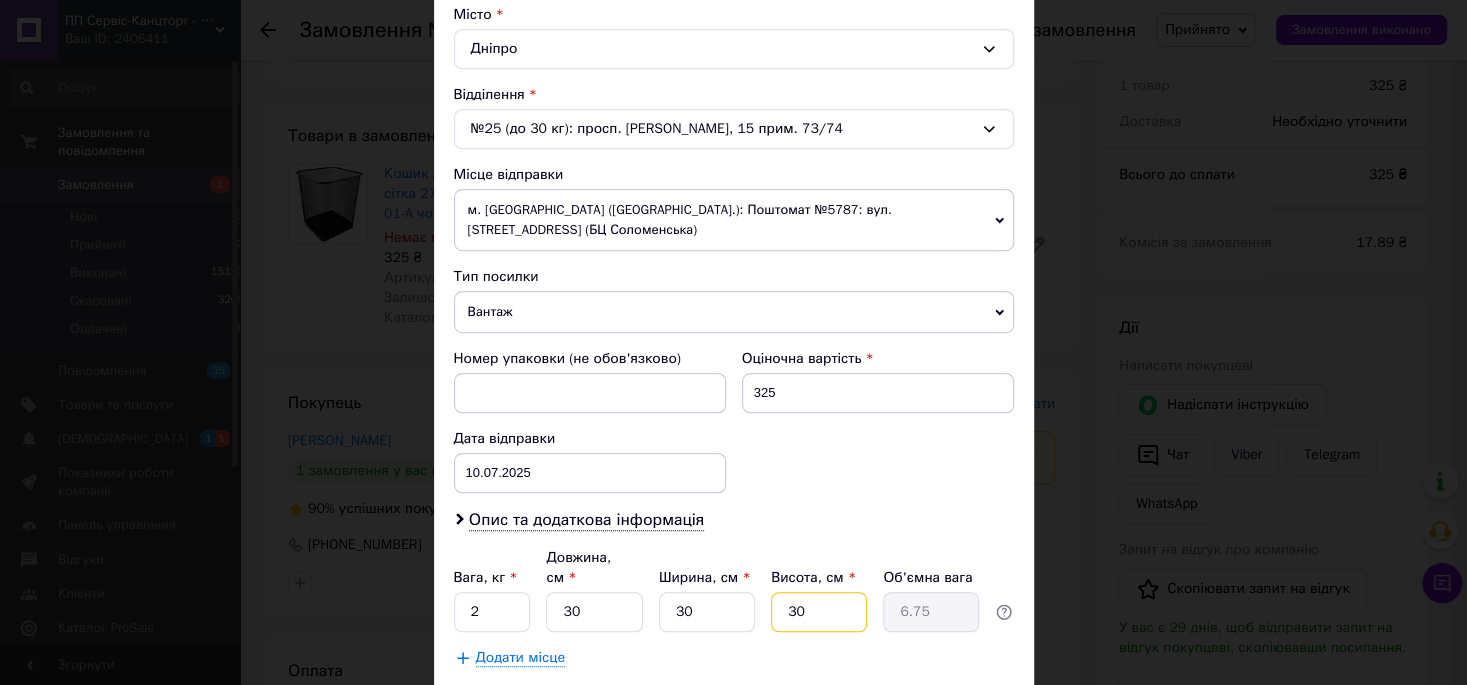 type on "0.68" 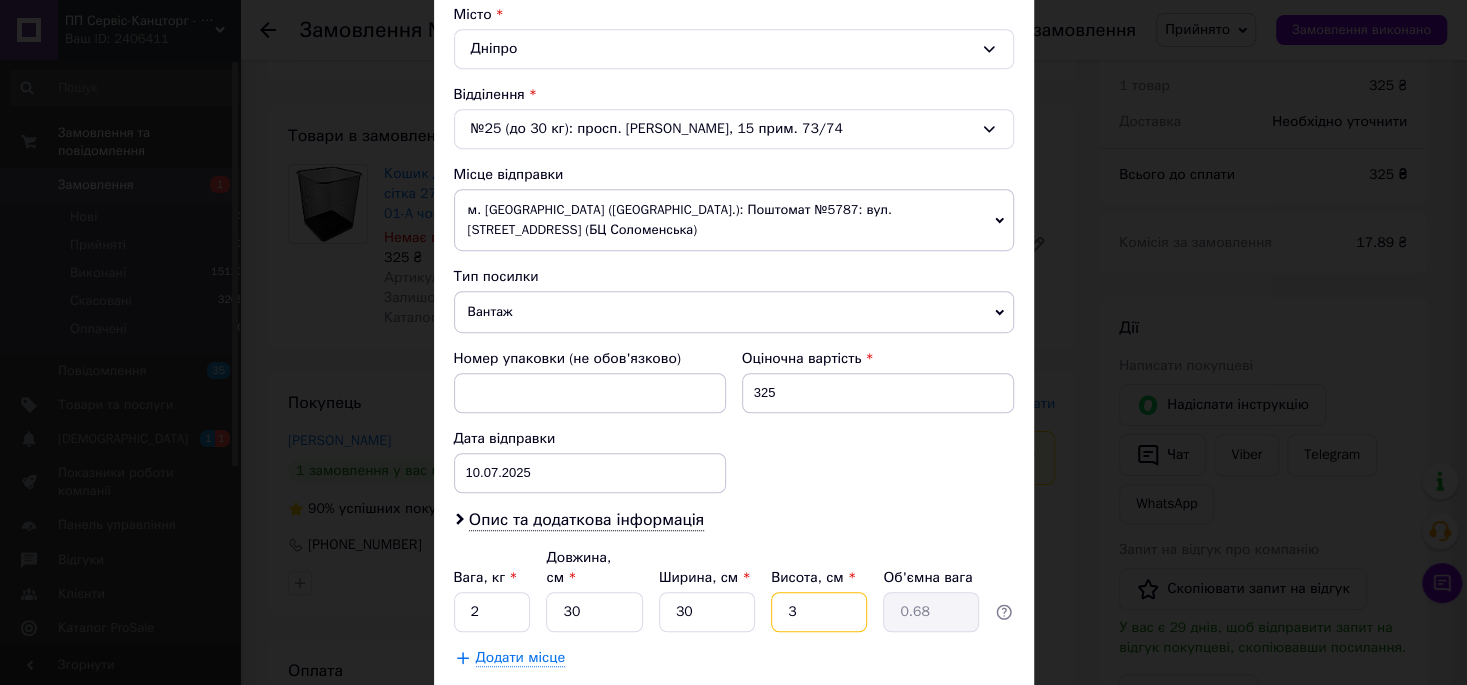 type on "33" 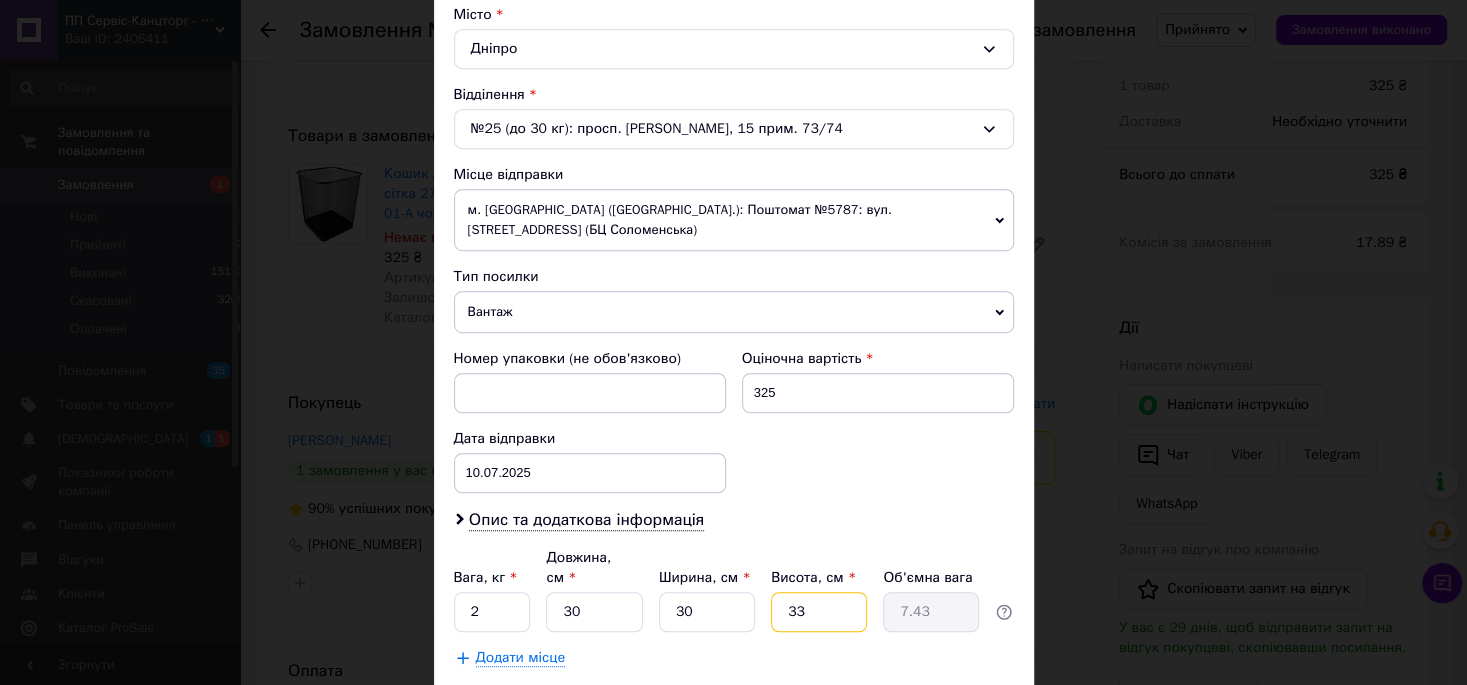type on "33" 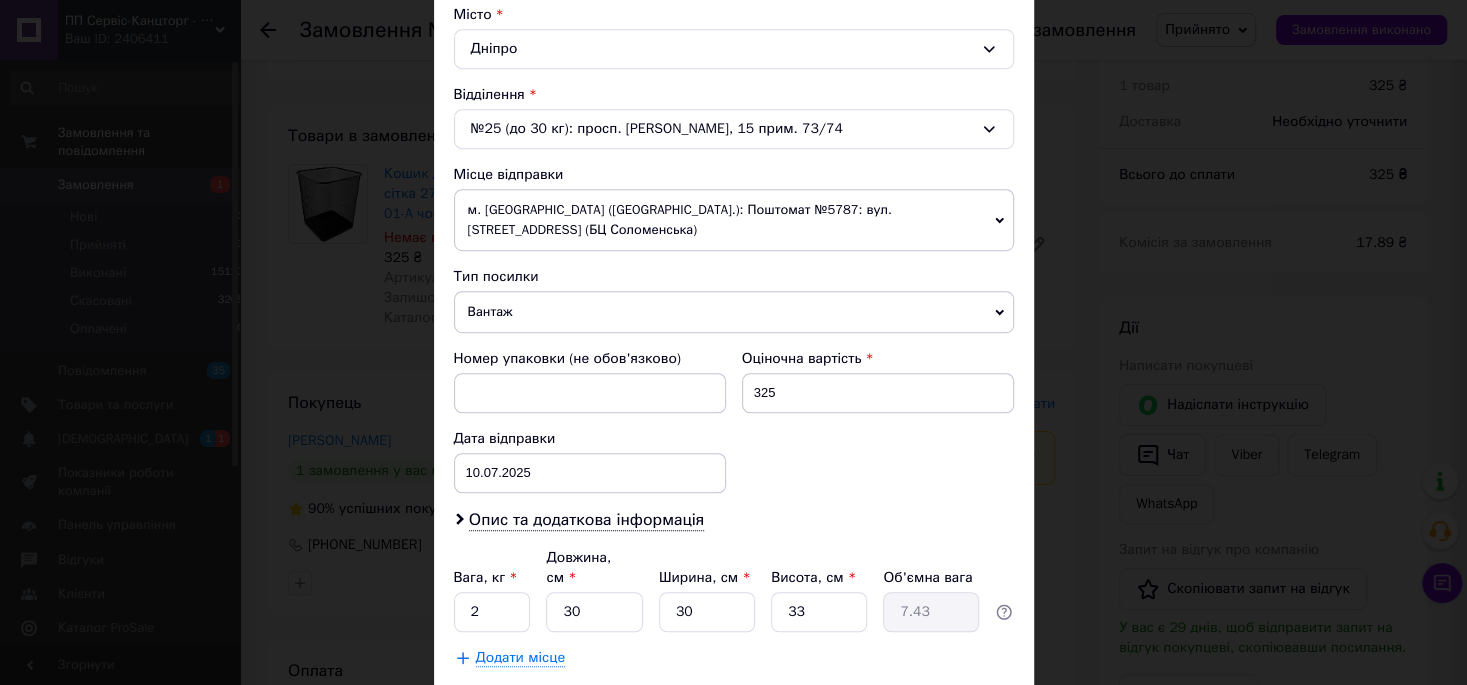 click on "Зберегти" at bounding box center [964, 708] 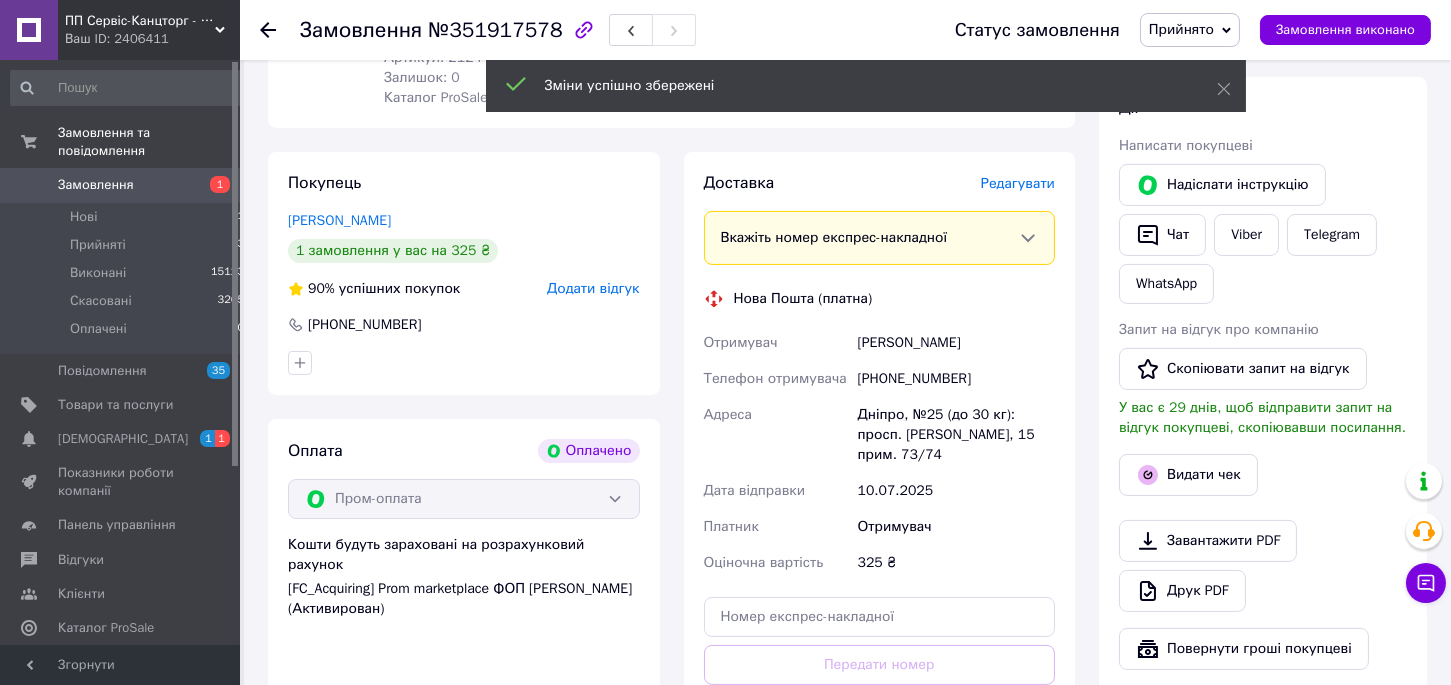 scroll, scrollTop: 954, scrollLeft: 0, axis: vertical 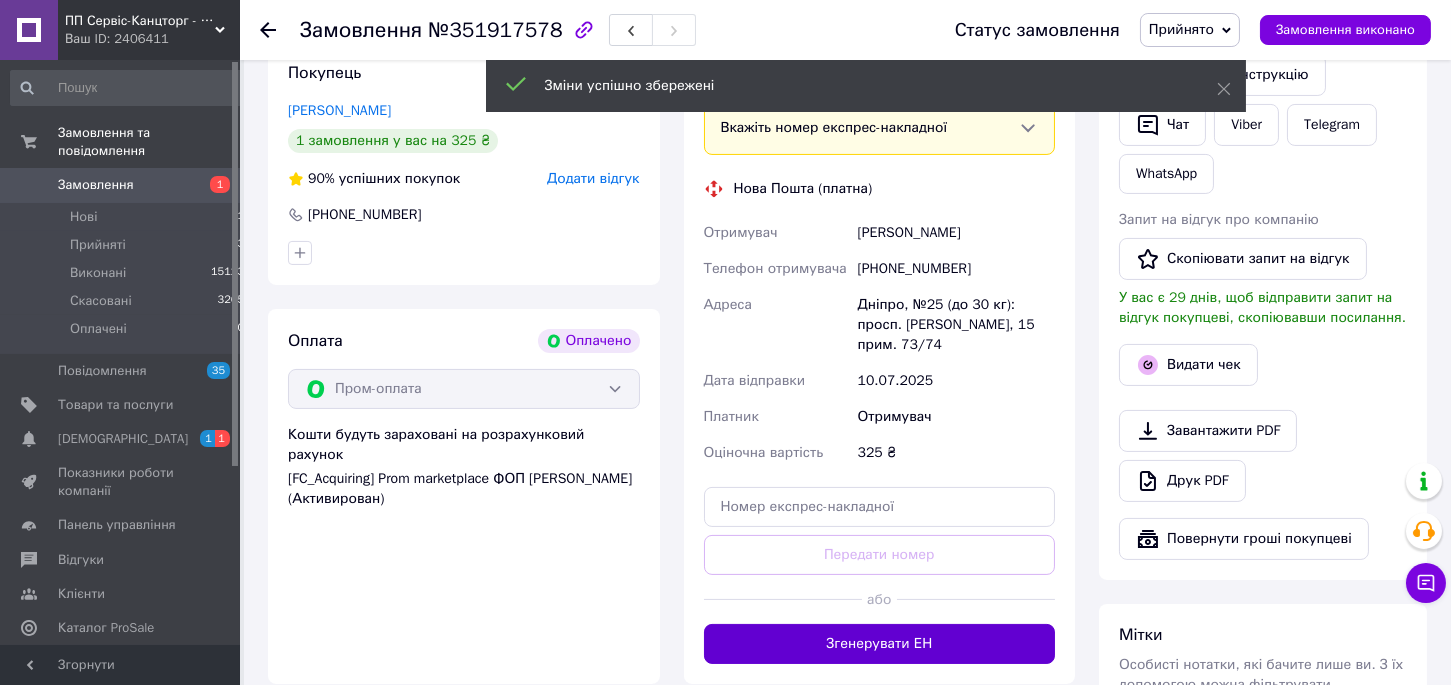 click on "Згенерувати ЕН" at bounding box center [880, 644] 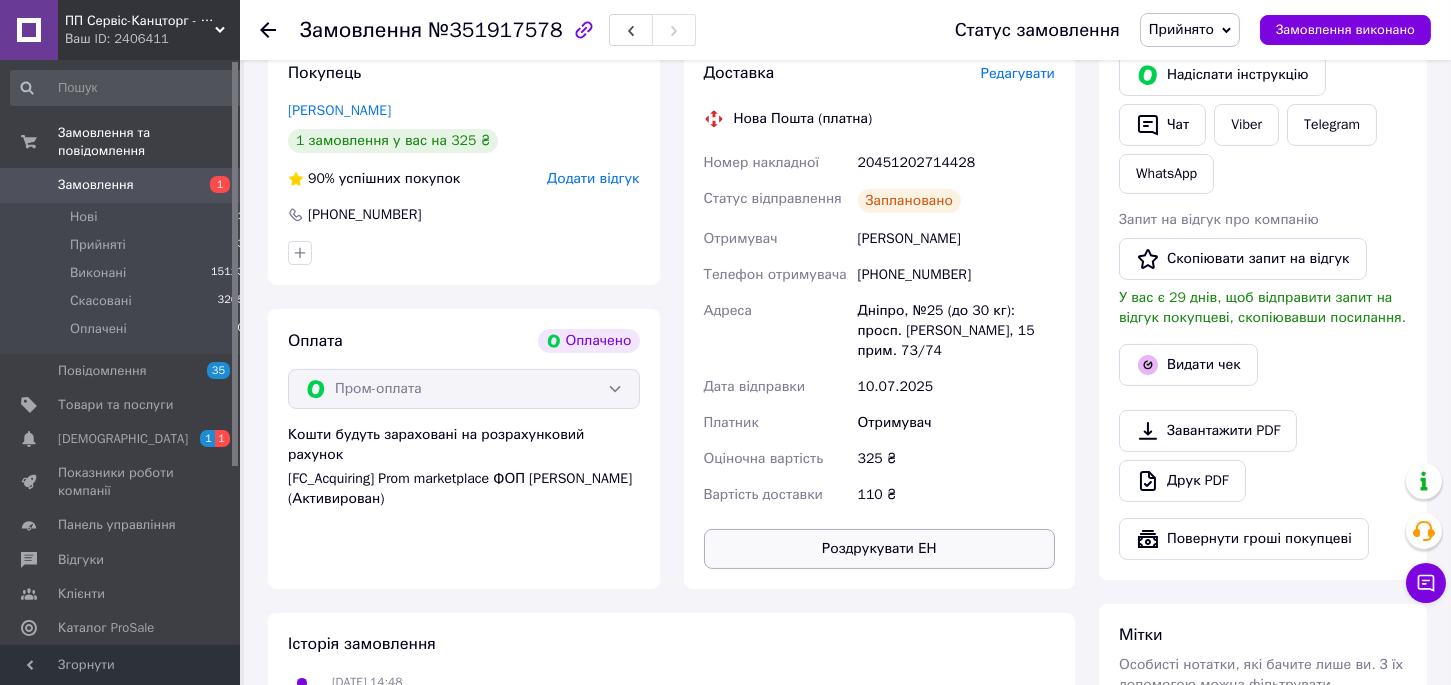 click on "Роздрукувати ЕН" at bounding box center [880, 549] 